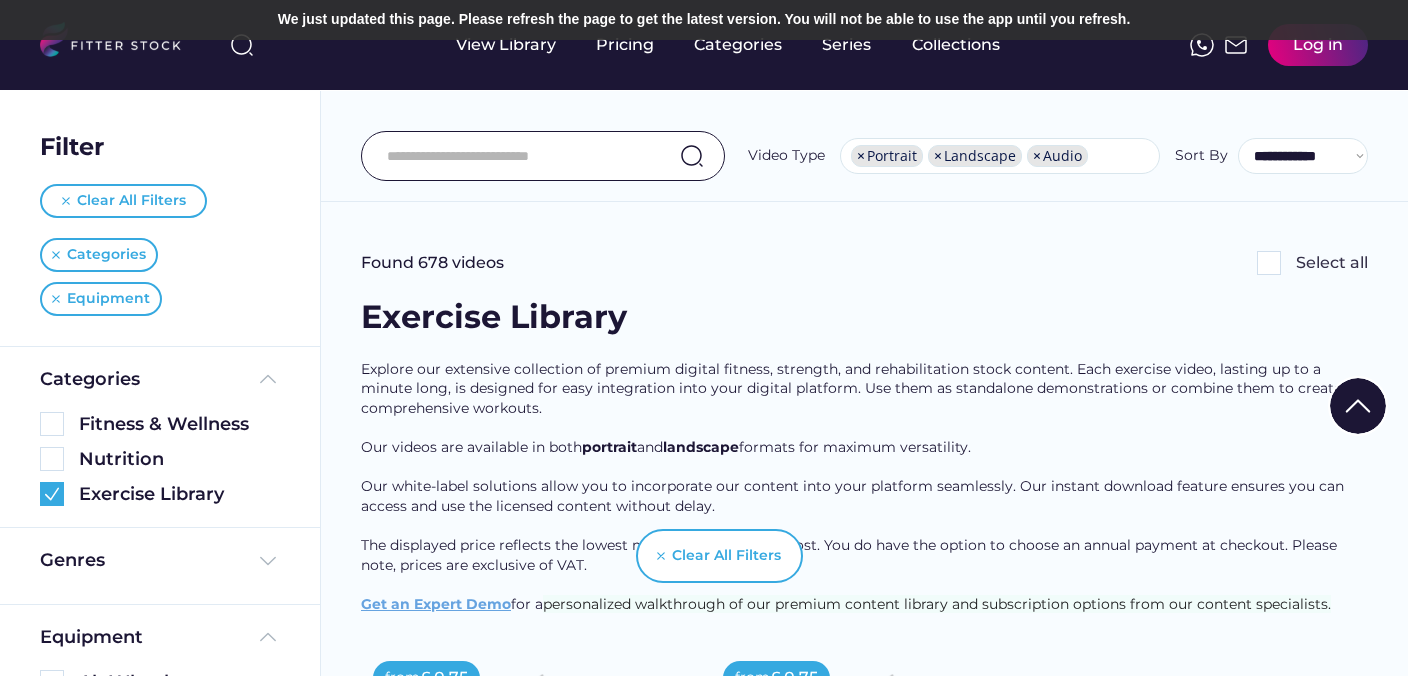 select on "**********" 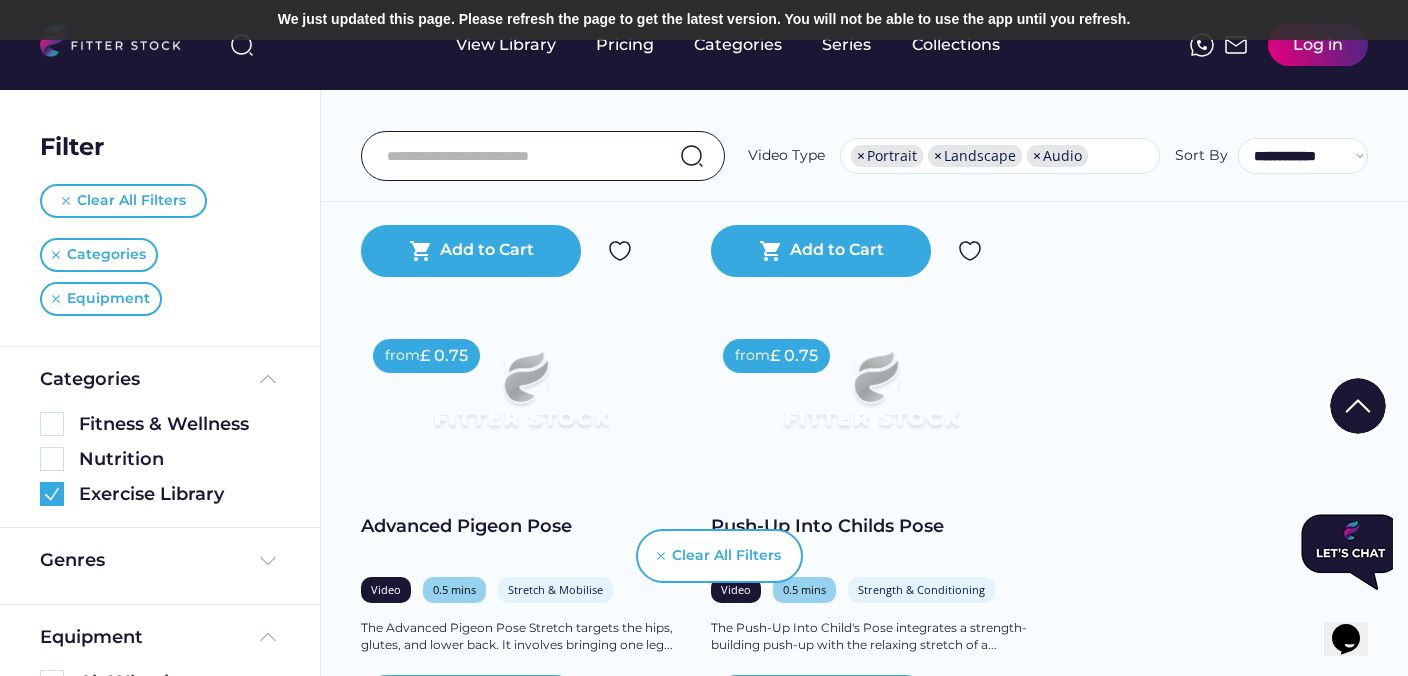 scroll, scrollTop: 0, scrollLeft: 0, axis: both 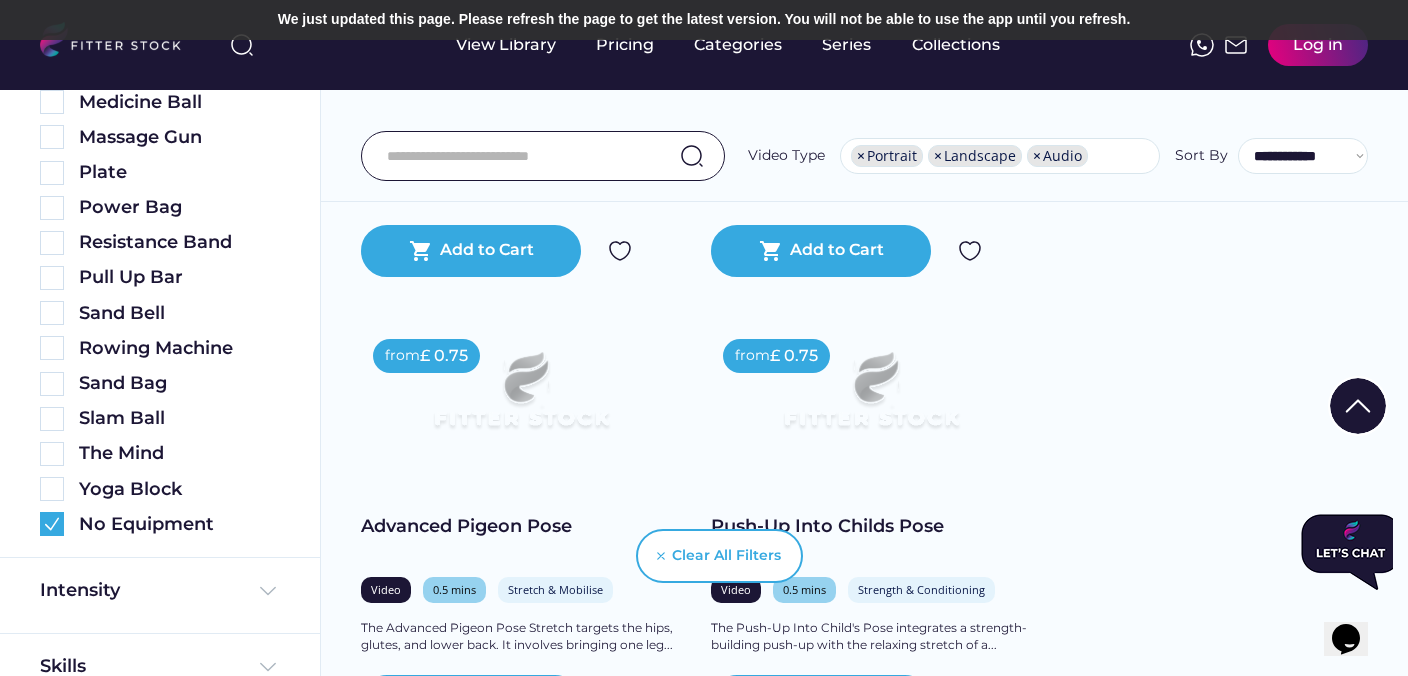 click at bounding box center [1351, 552] 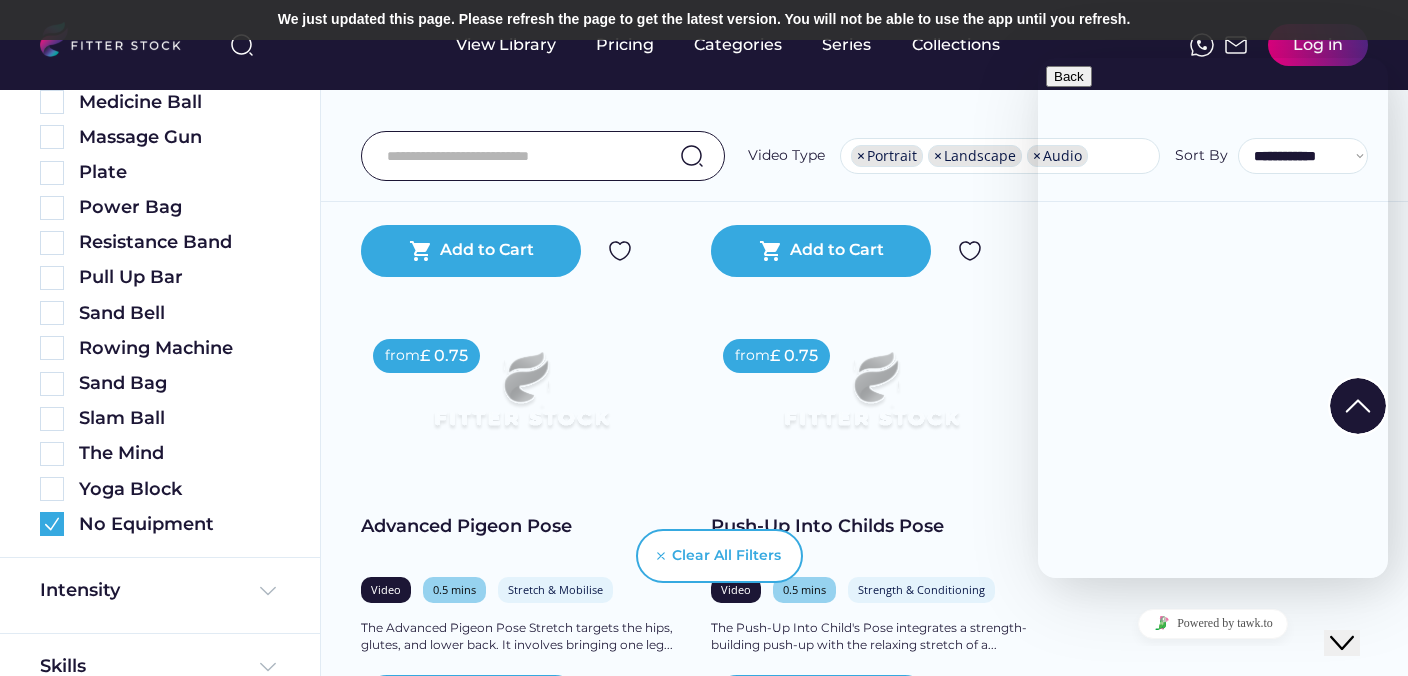 click on "New Conversation   We typically reply in a few minutes" at bounding box center (1213, 771) 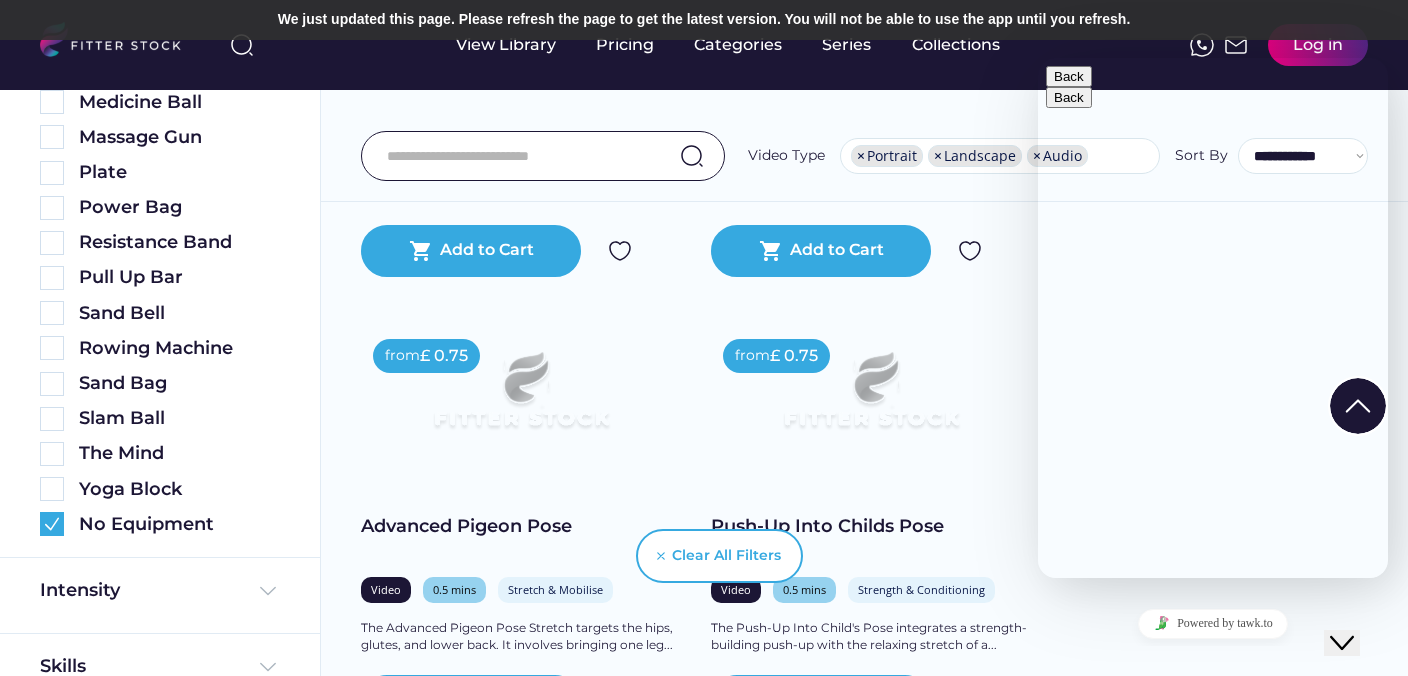 click on "Start Chat" at bounding box center [1084, 817] 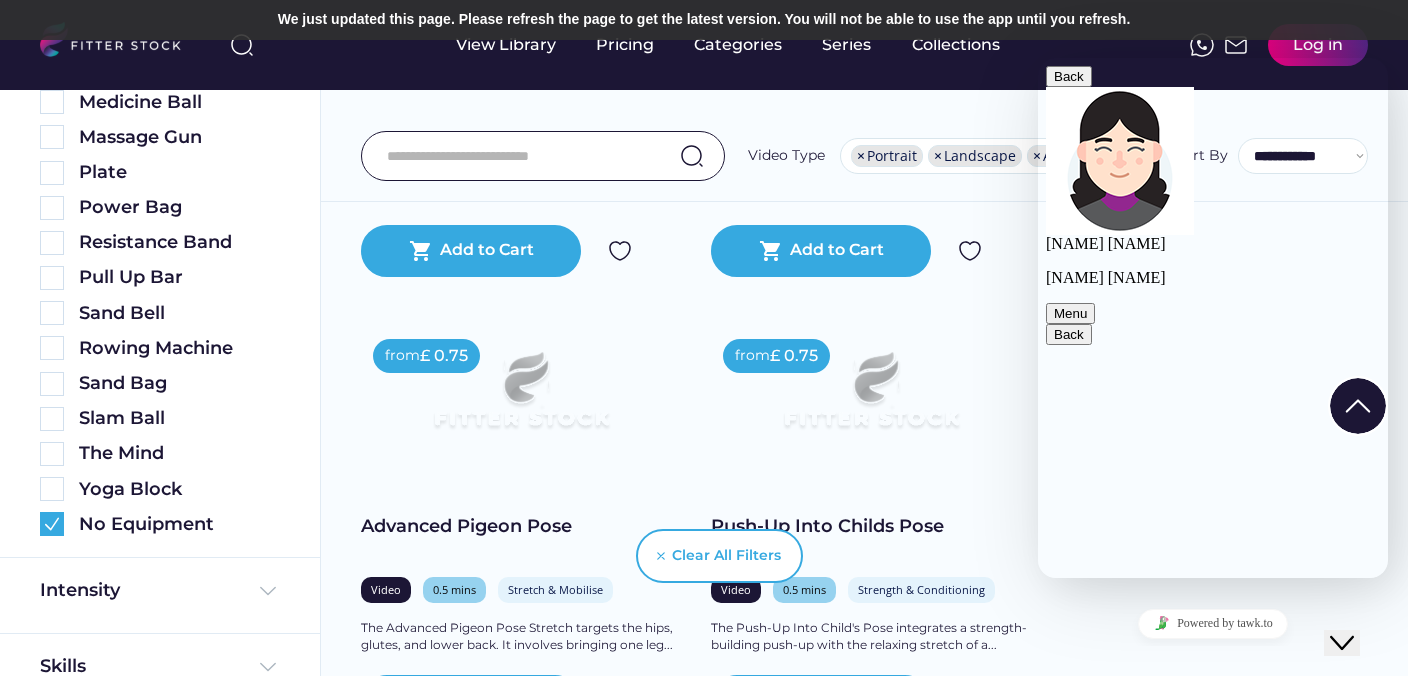 scroll, scrollTop: 0, scrollLeft: 0, axis: both 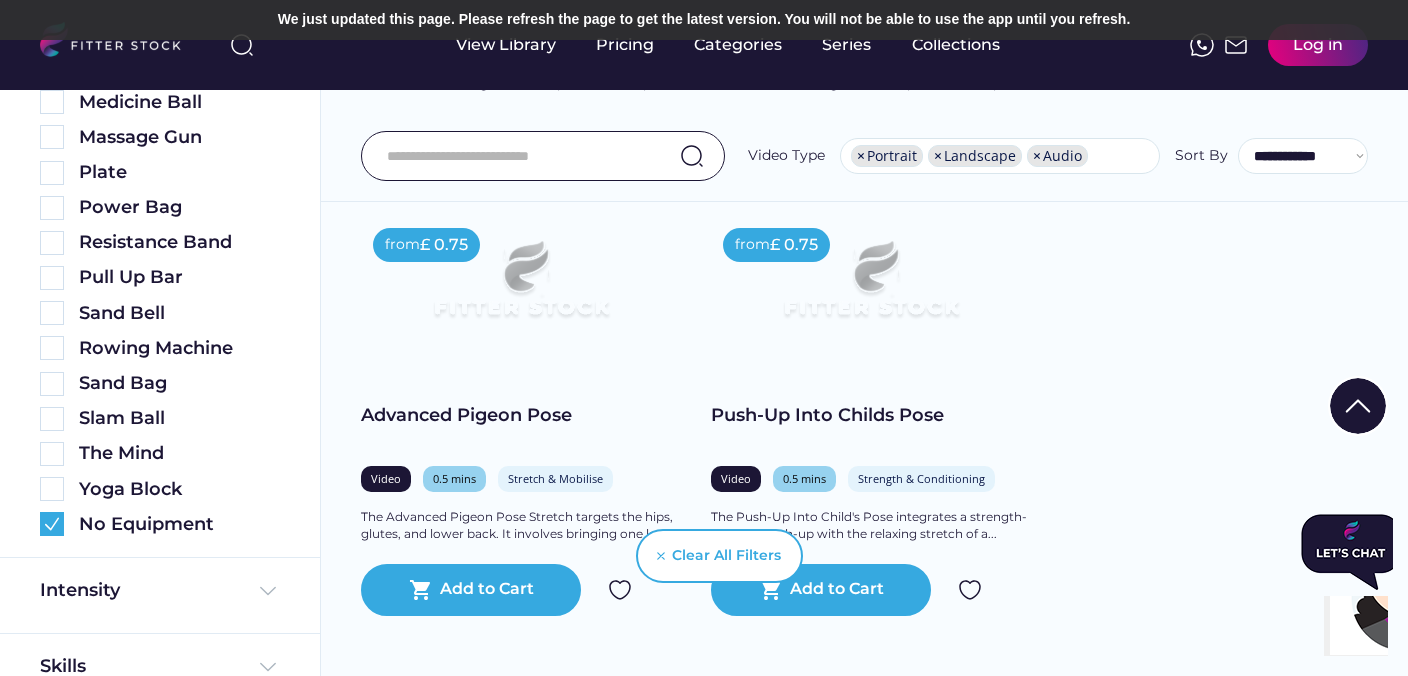 click at bounding box center [970, 590] 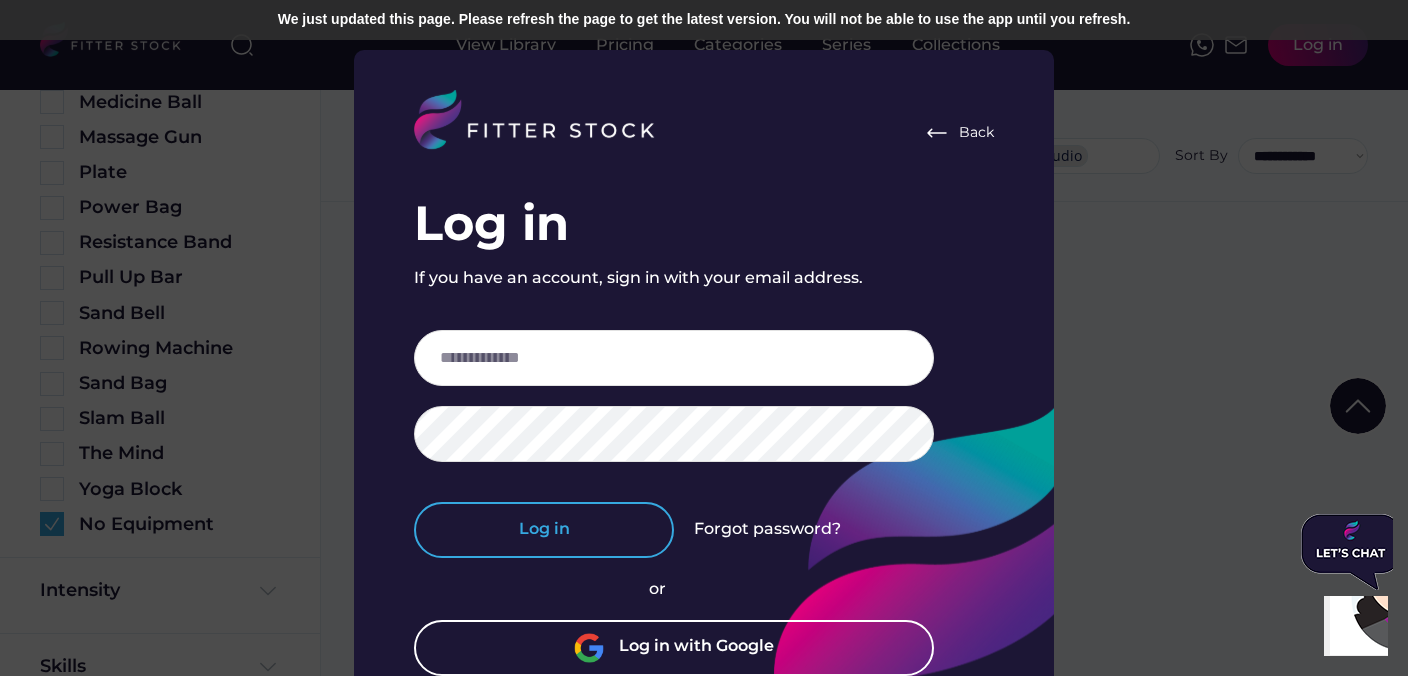 click on "Log in" at bounding box center (544, 530) 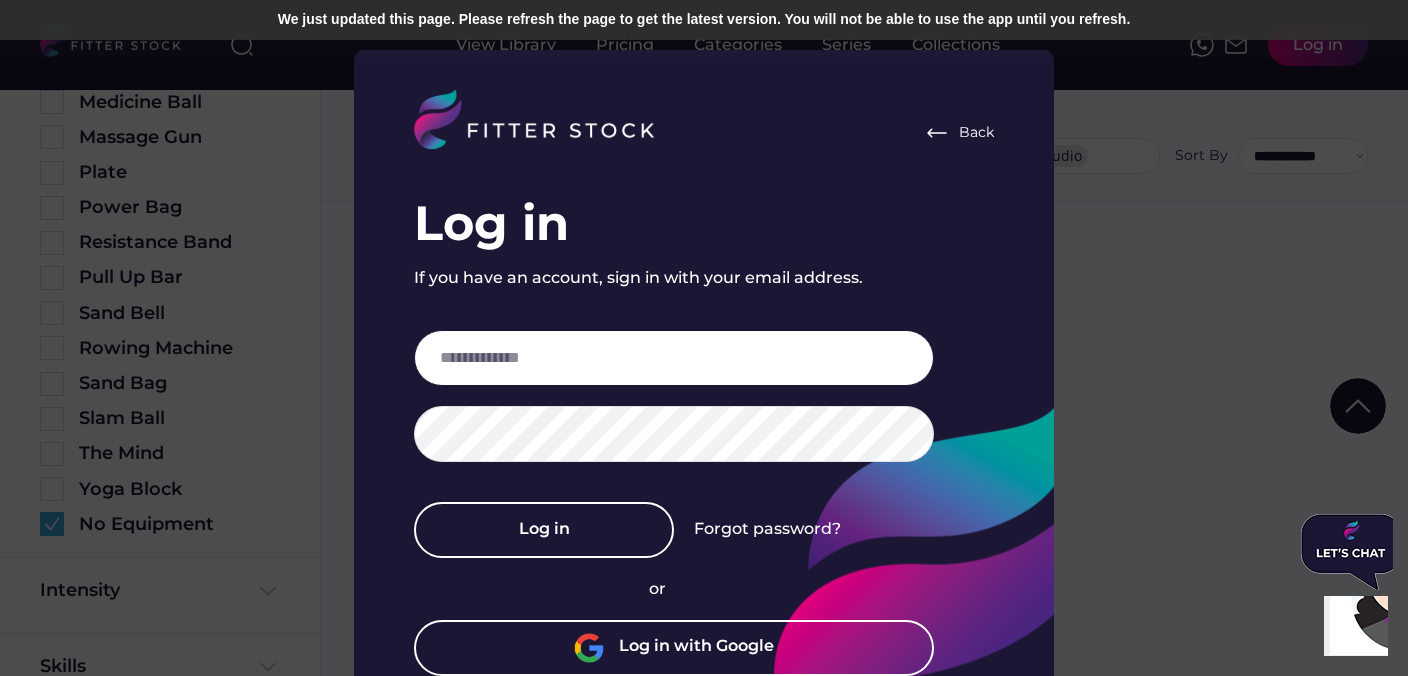 click at bounding box center [674, 358] 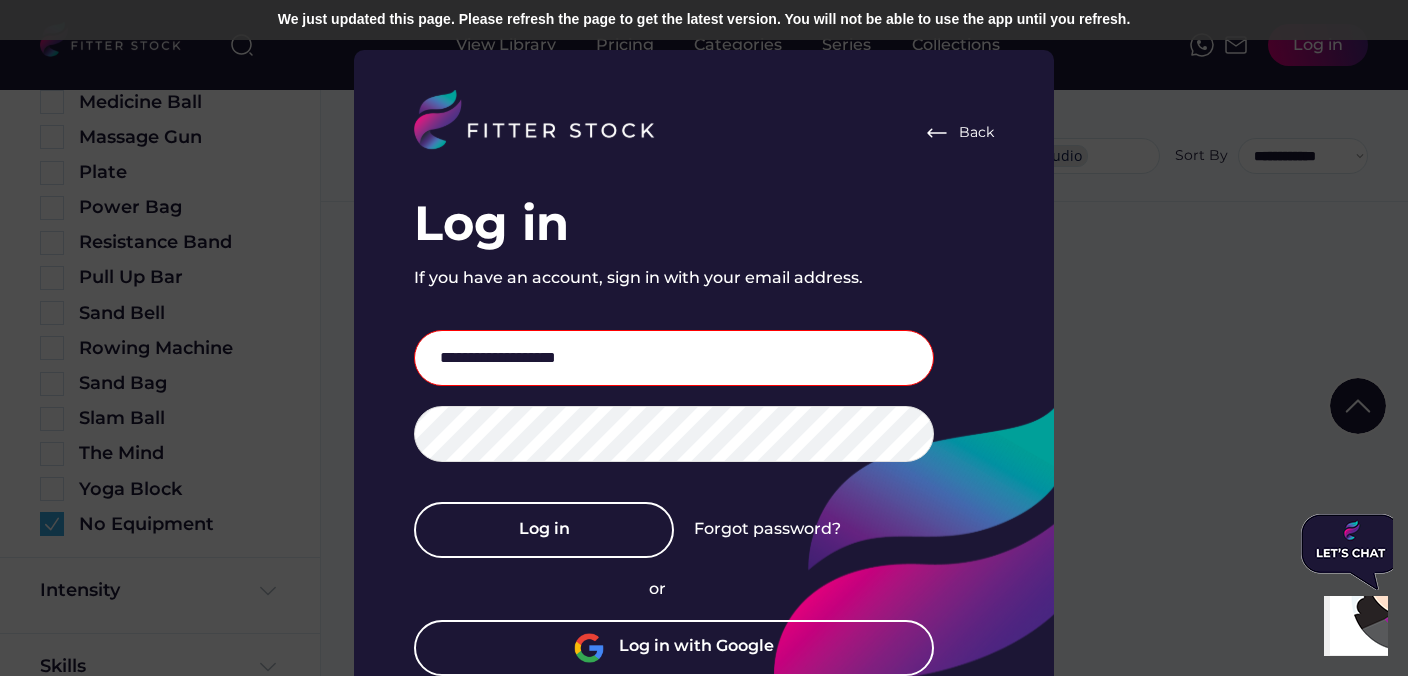 type on "**********" 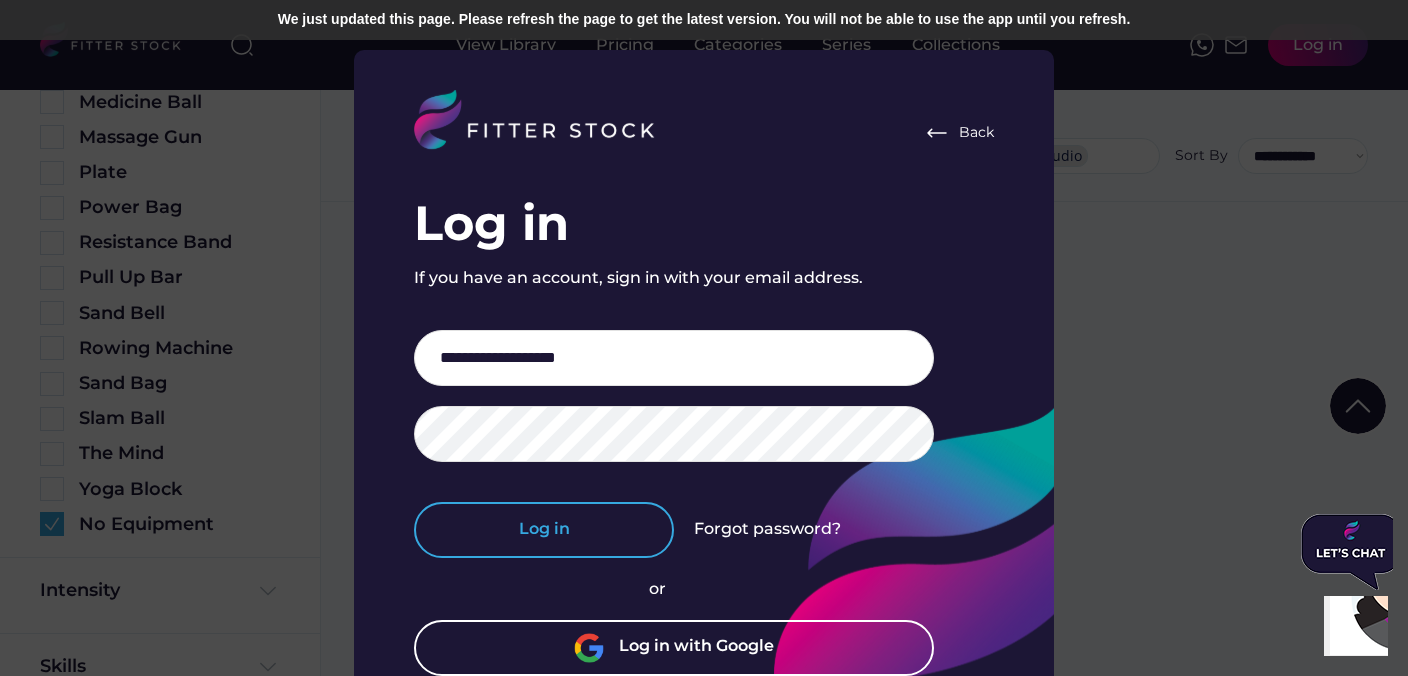 click on "Log in" at bounding box center (544, 530) 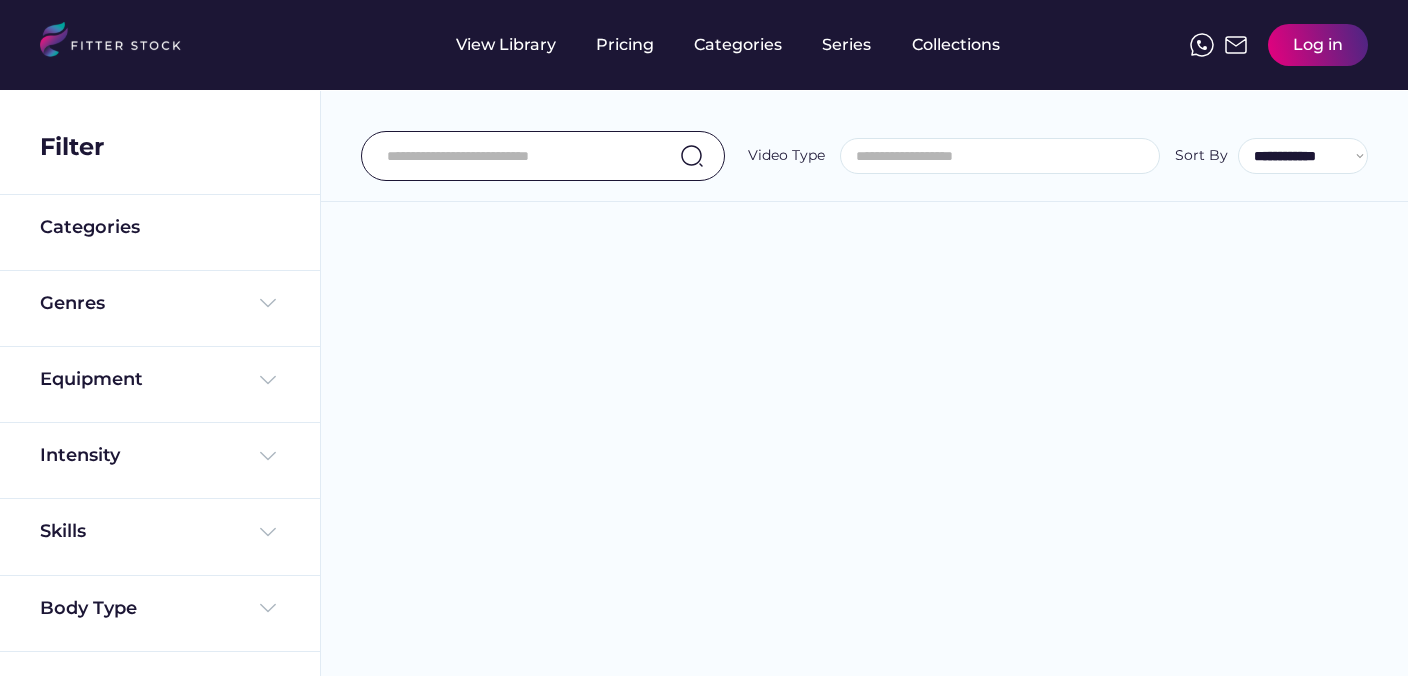 select 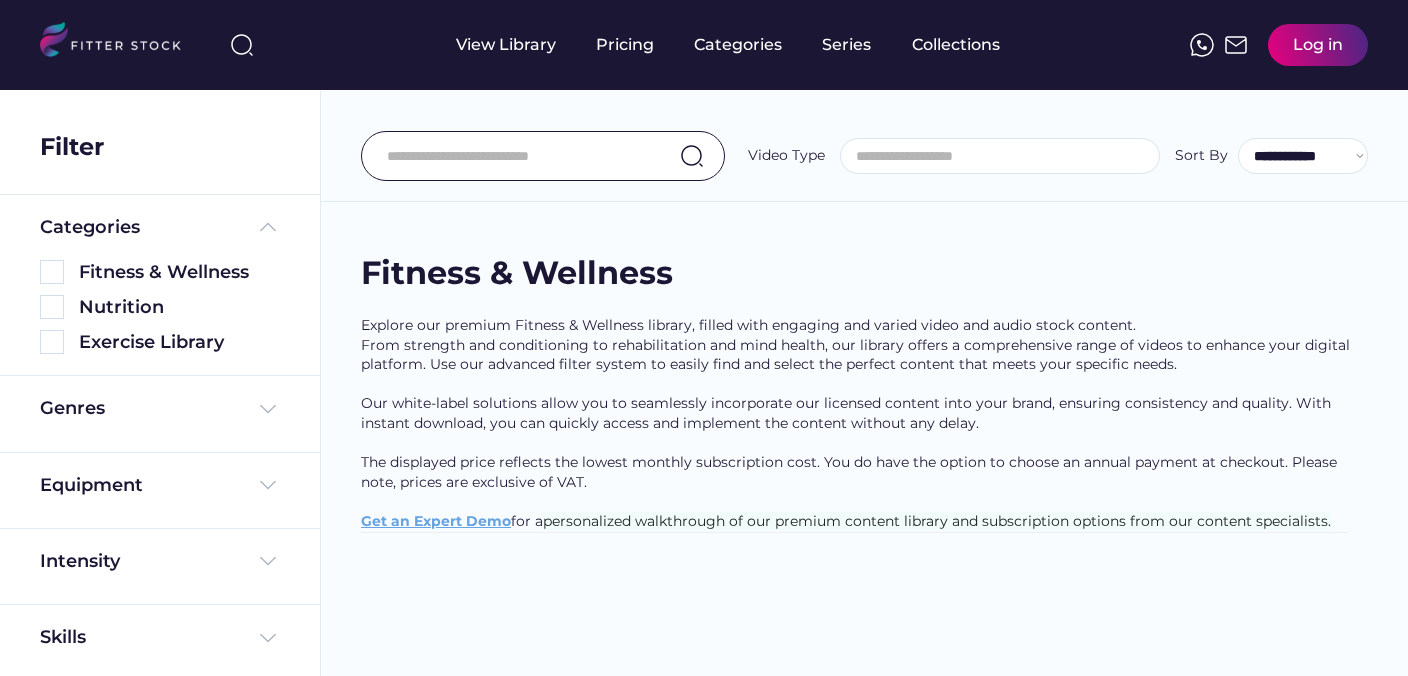 scroll, scrollTop: 1978, scrollLeft: 0, axis: vertical 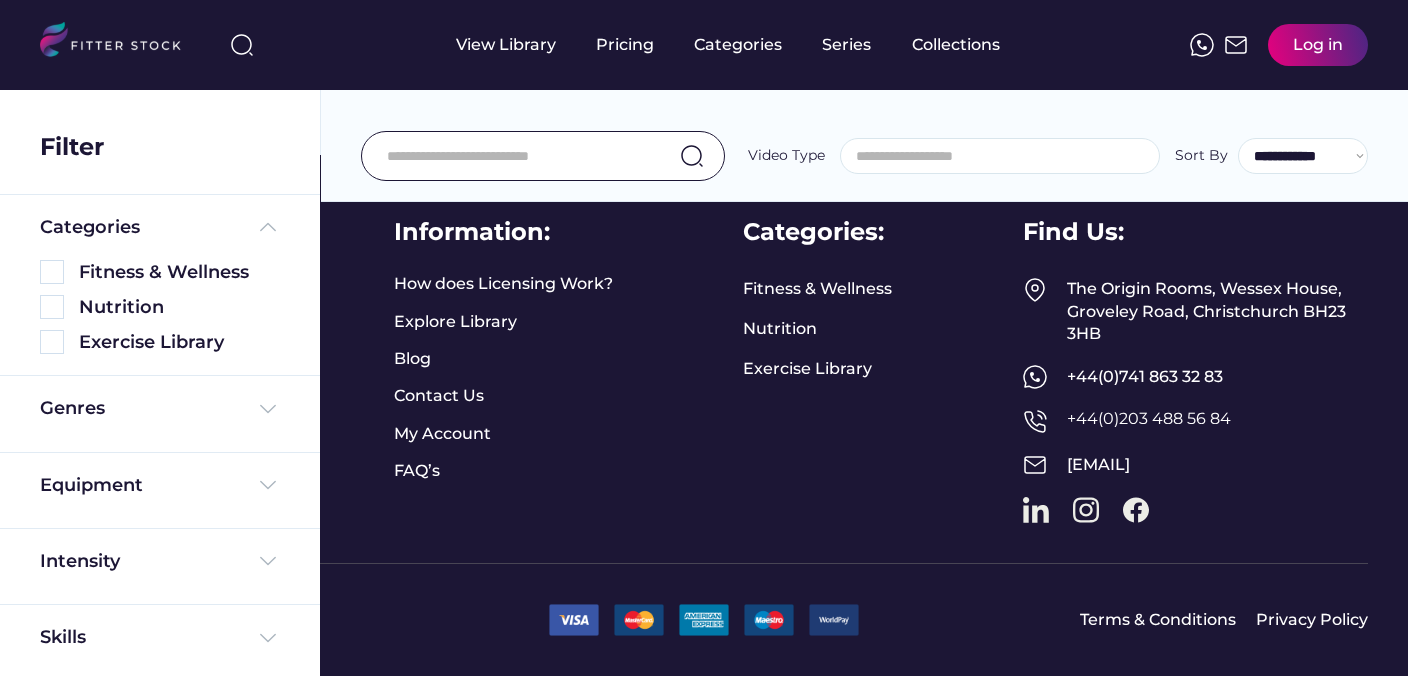 select on "**********" 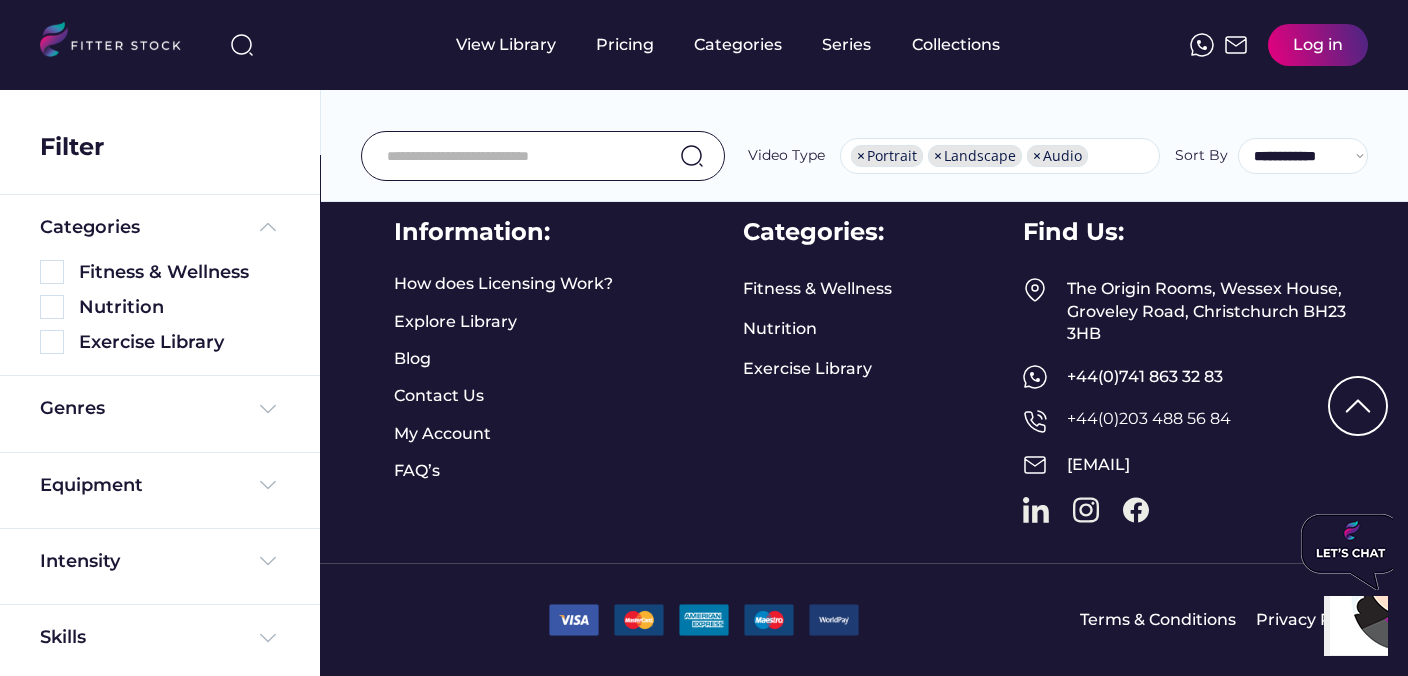scroll, scrollTop: 0, scrollLeft: 0, axis: both 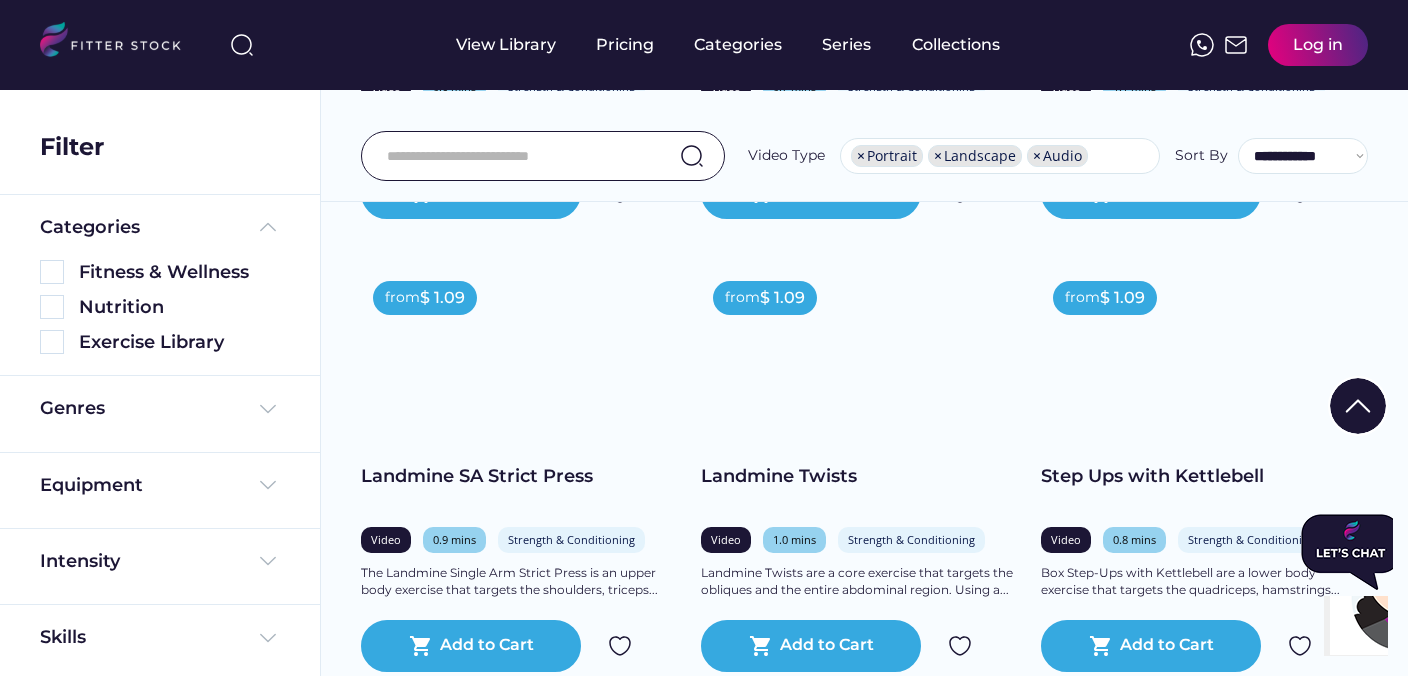 click on "Log in" at bounding box center (1318, 45) 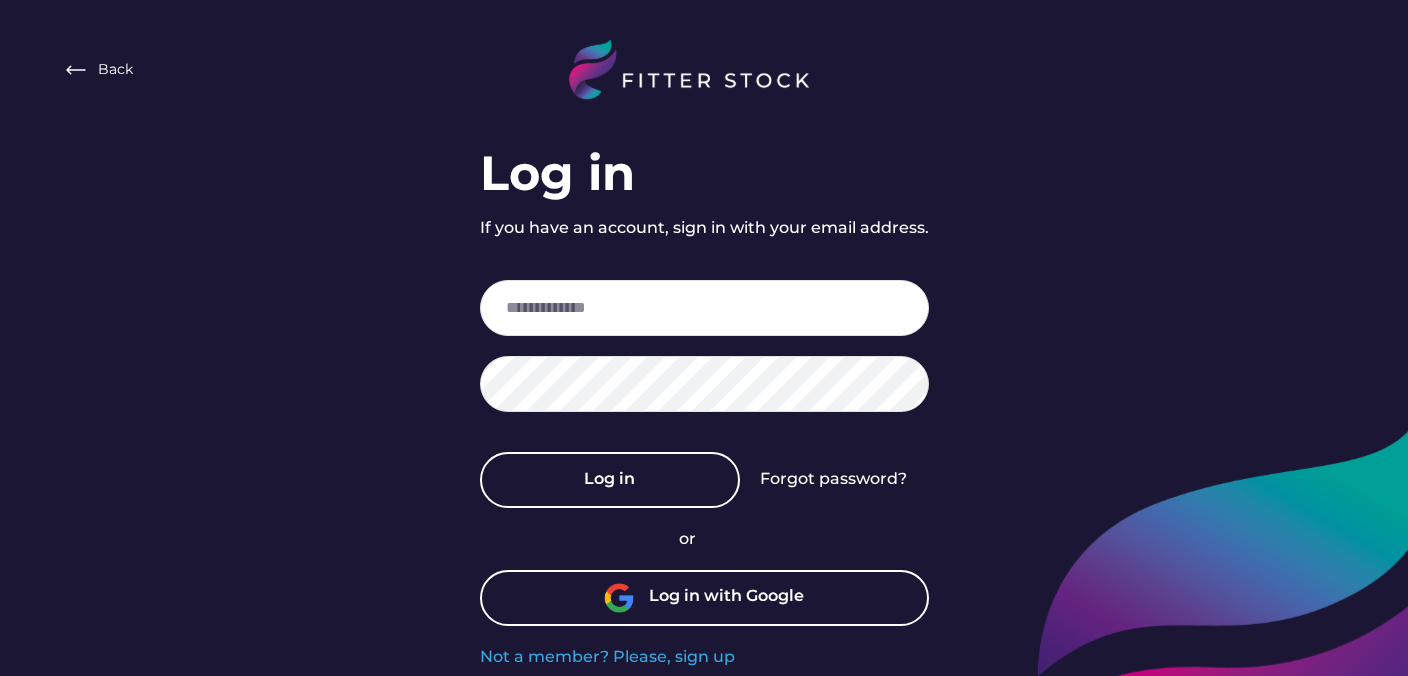 scroll, scrollTop: 0, scrollLeft: 0, axis: both 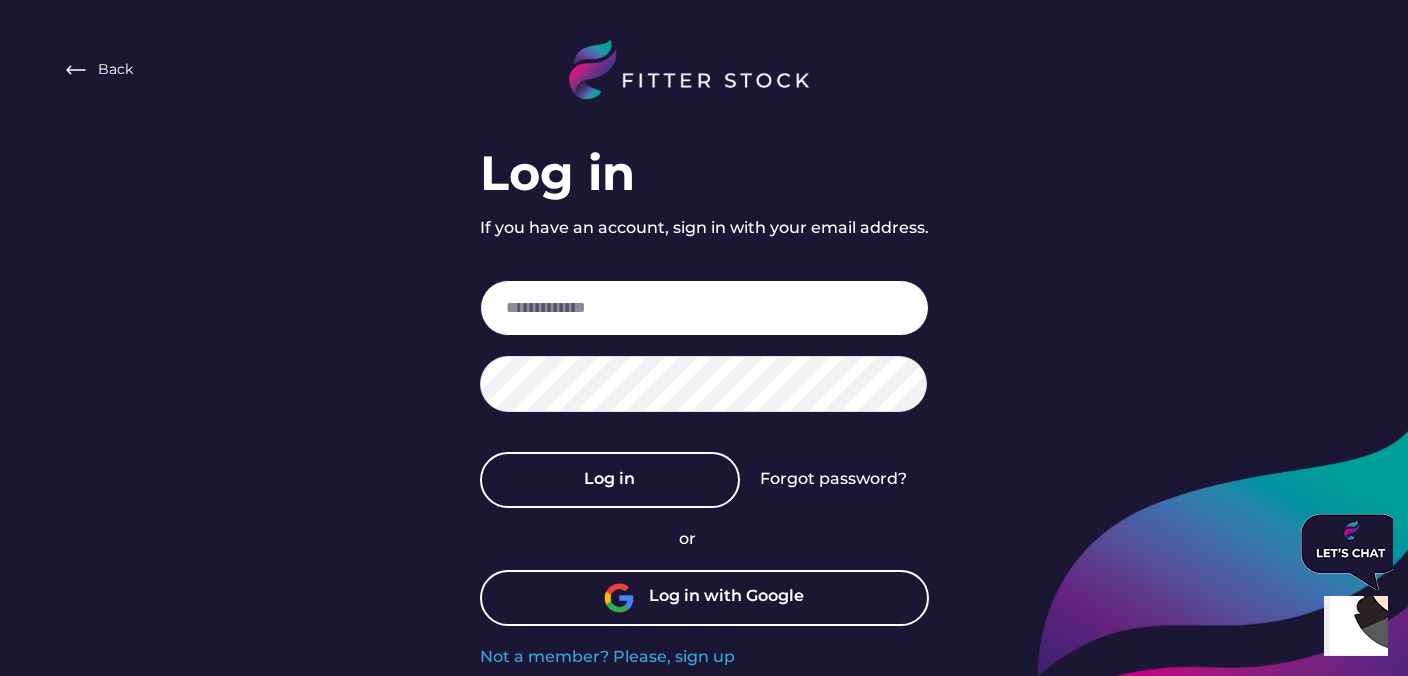 click at bounding box center [704, 308] 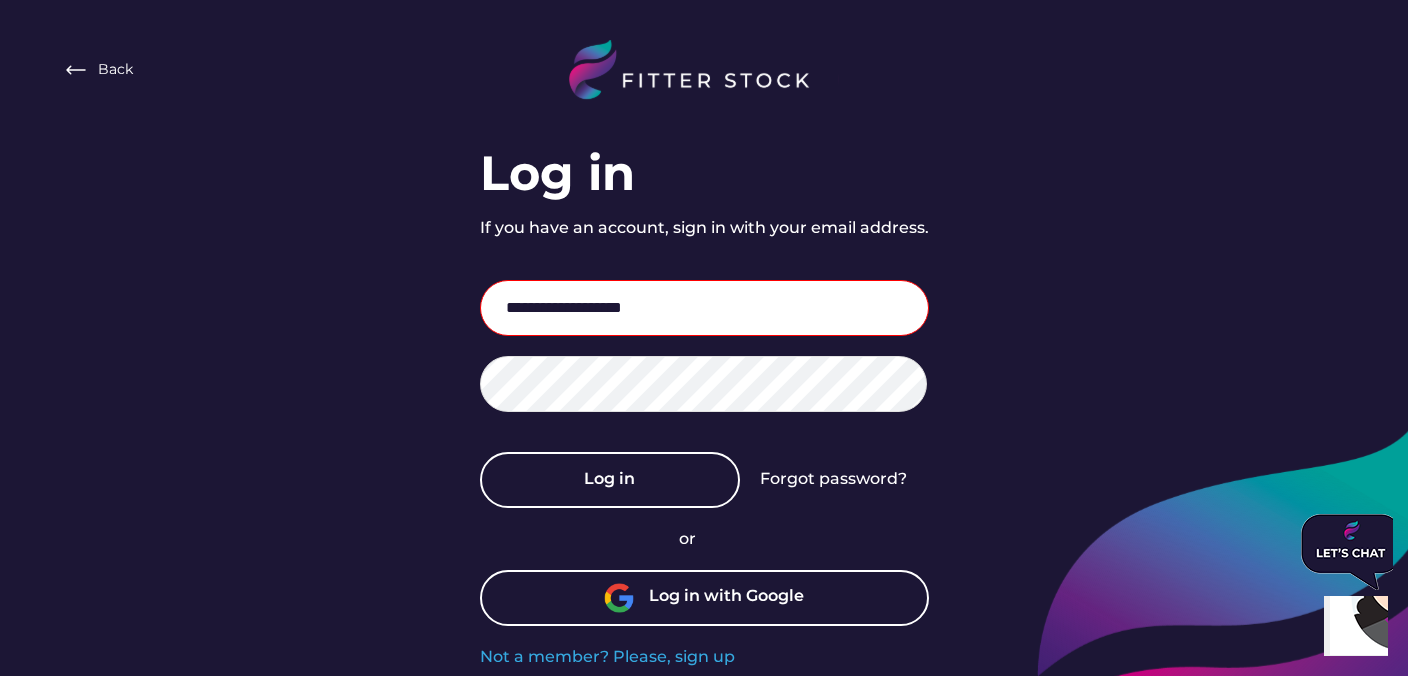 type on "**********" 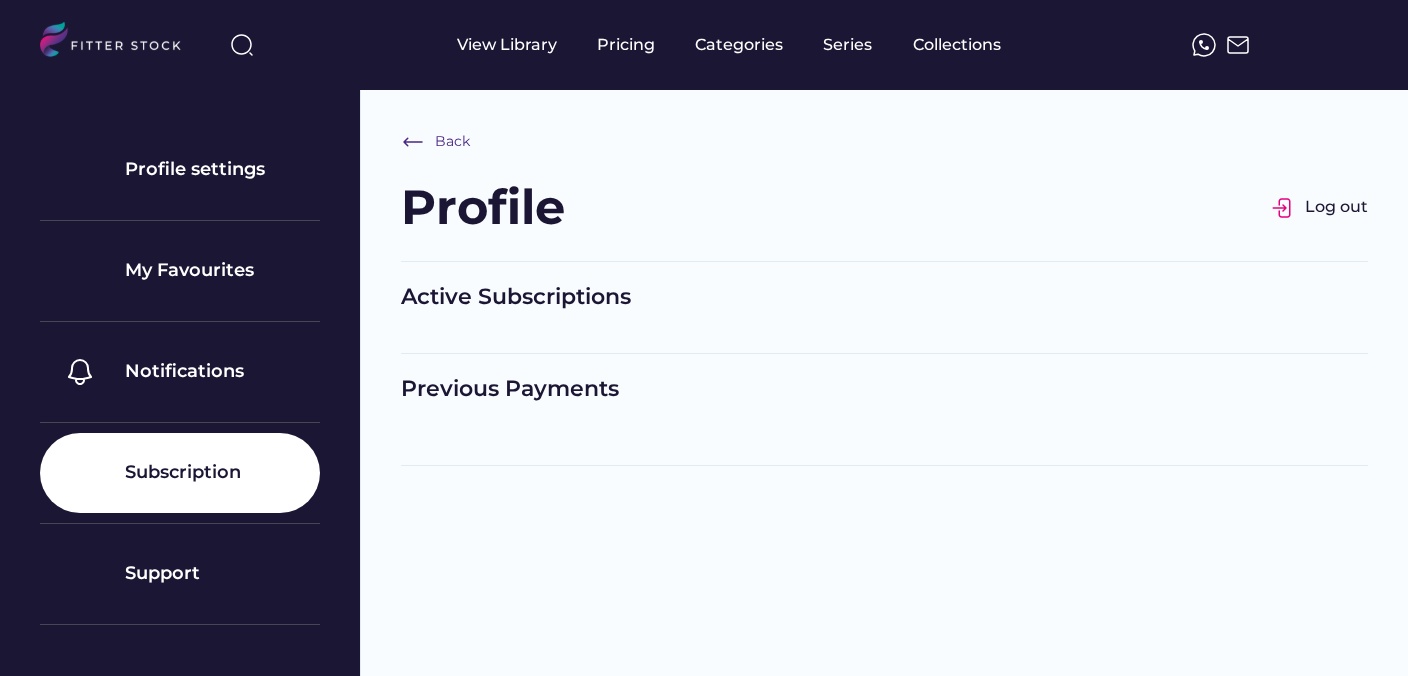 scroll, scrollTop: 0, scrollLeft: 0, axis: both 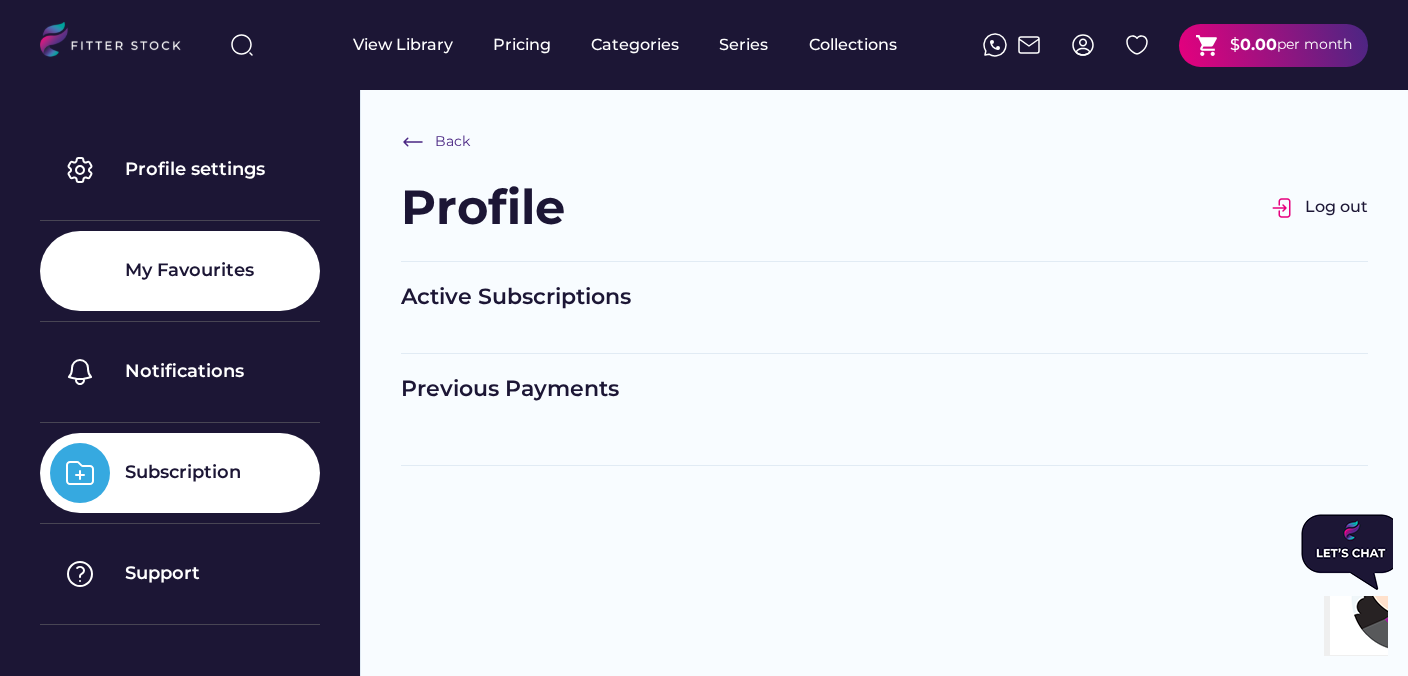 click on "My Favourites" at bounding box center (180, 271) 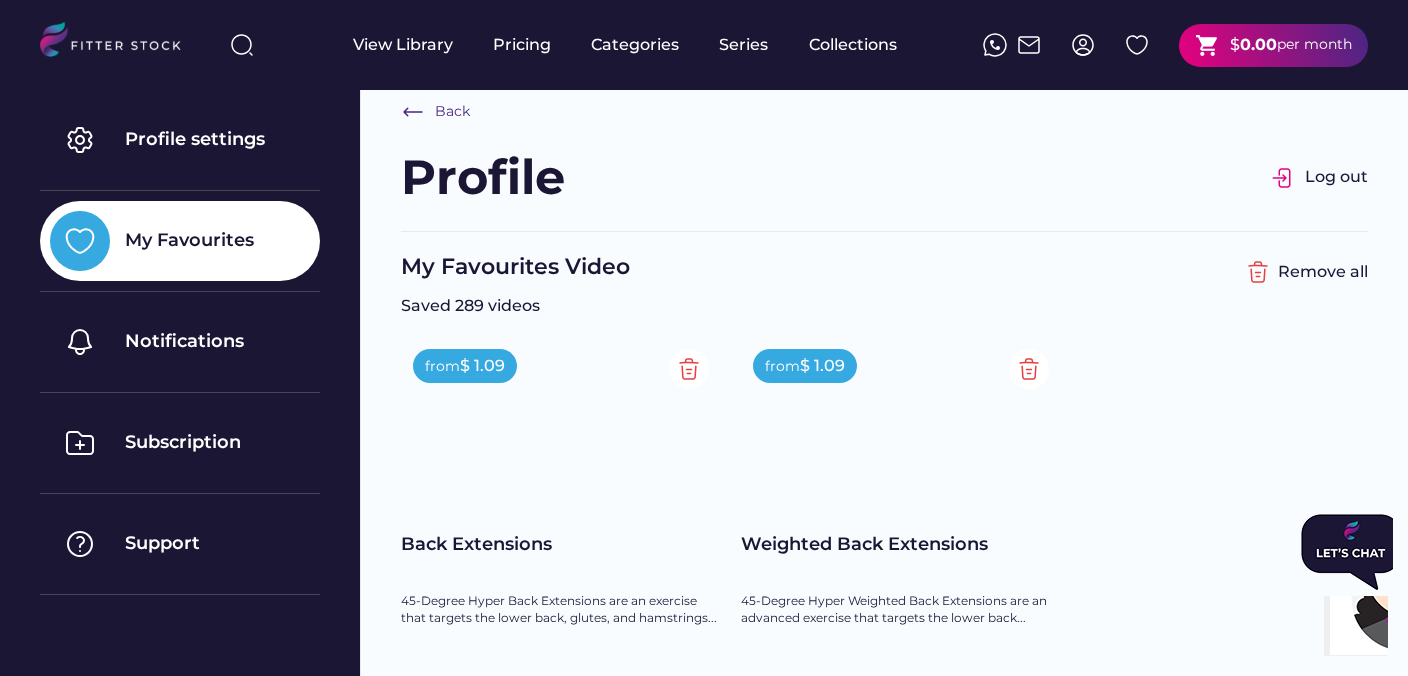 scroll, scrollTop: 0, scrollLeft: 0, axis: both 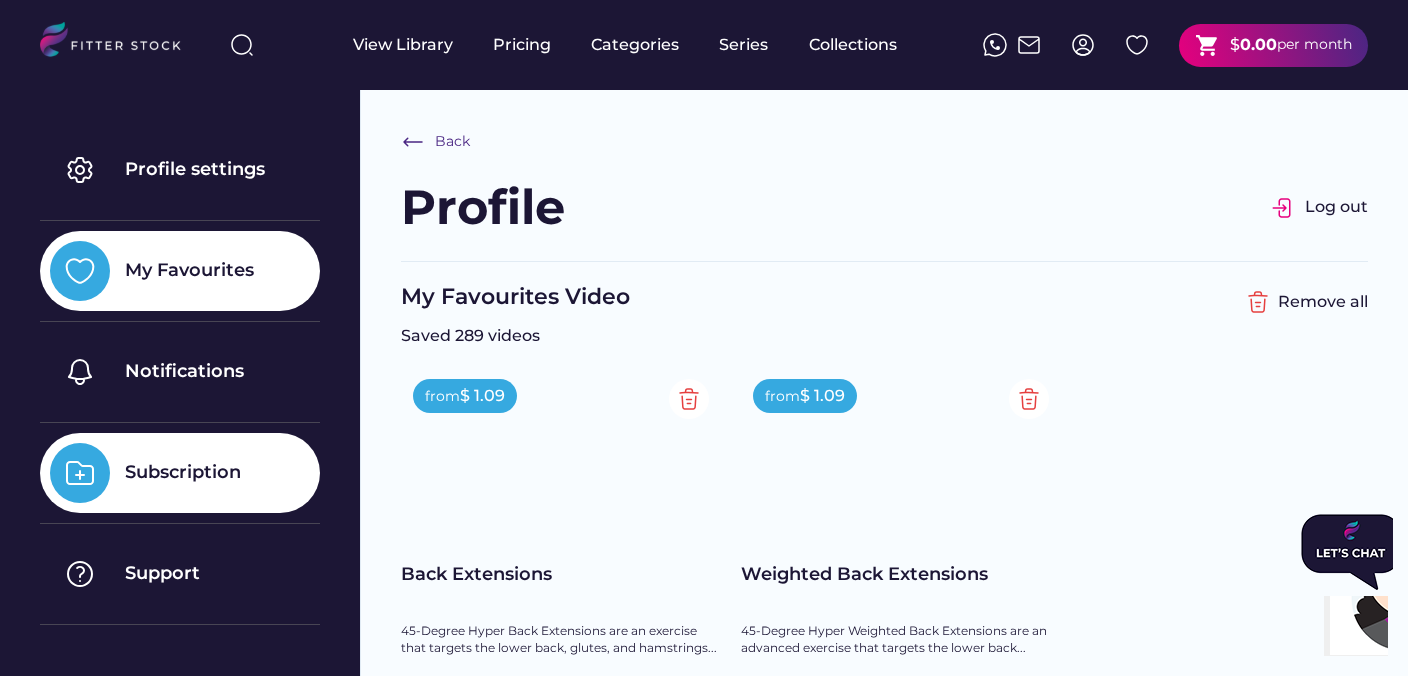 click on "Subscription" at bounding box center [183, 472] 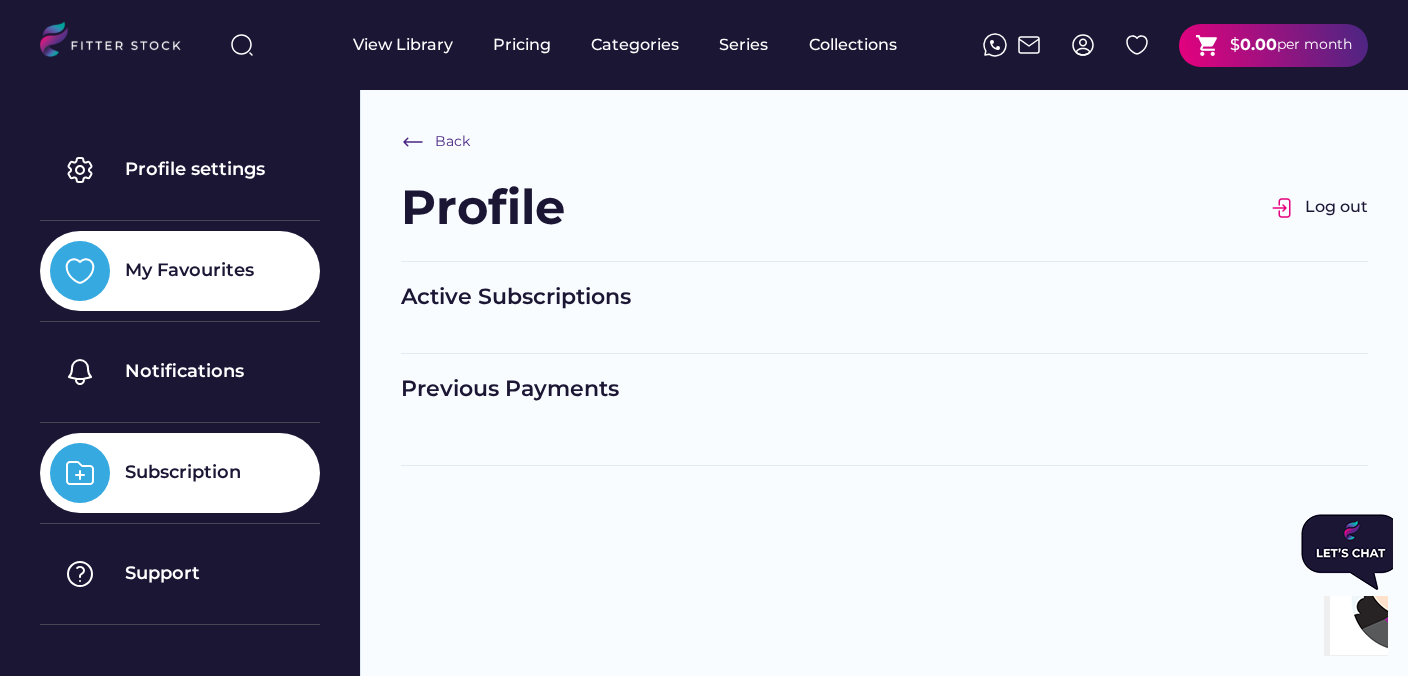 click on "My Favourites" at bounding box center [180, 271] 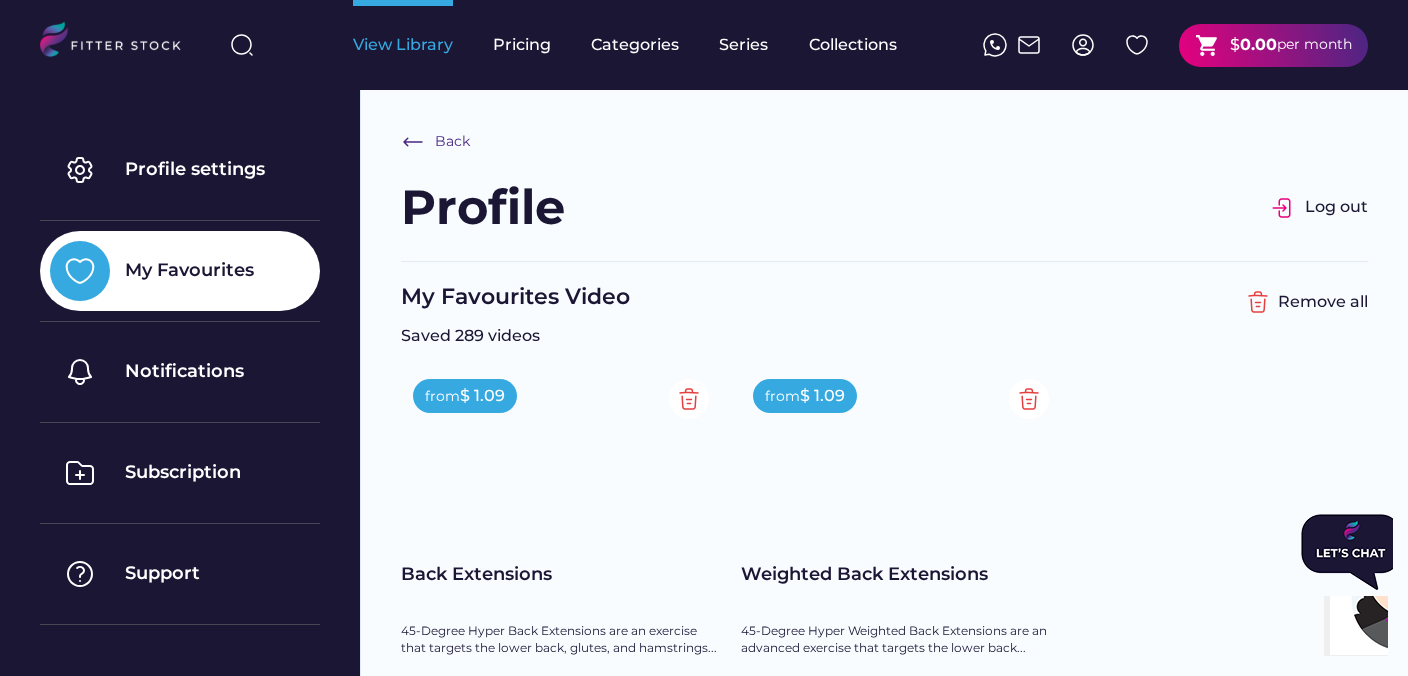 click on "View Library" at bounding box center [403, 45] 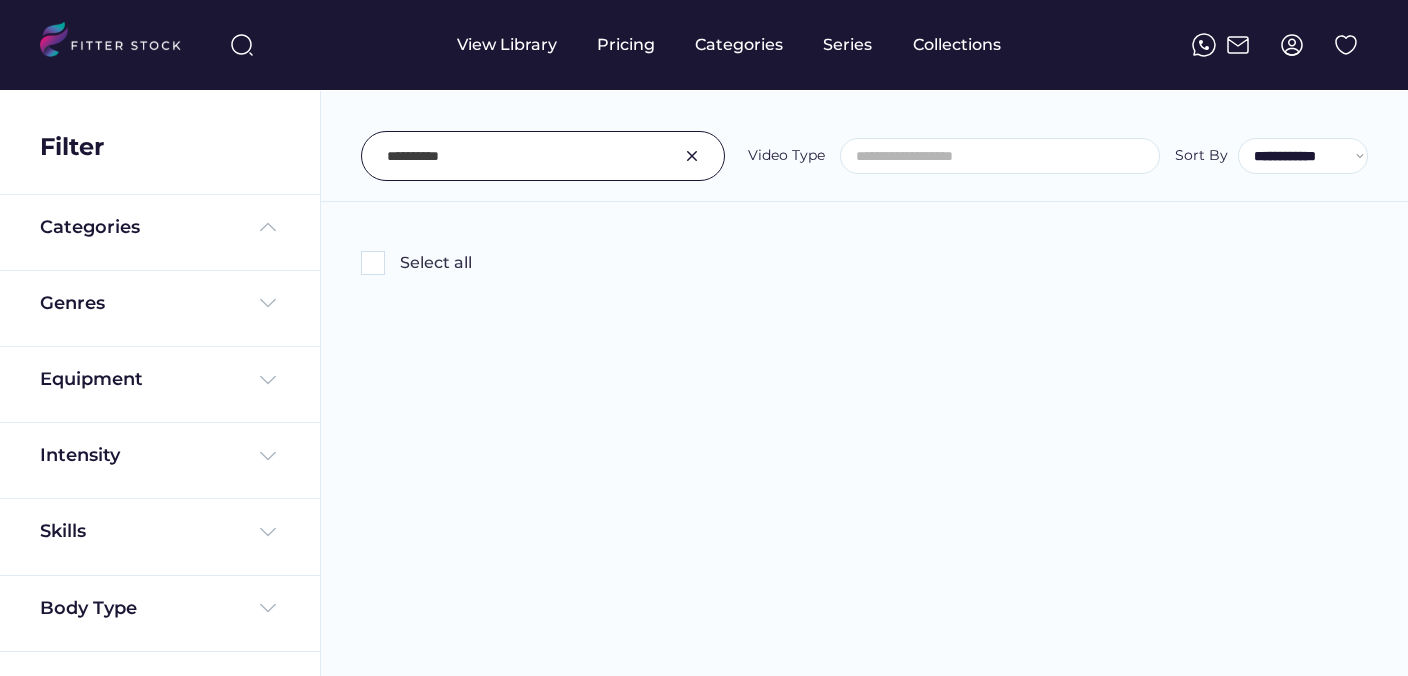 select 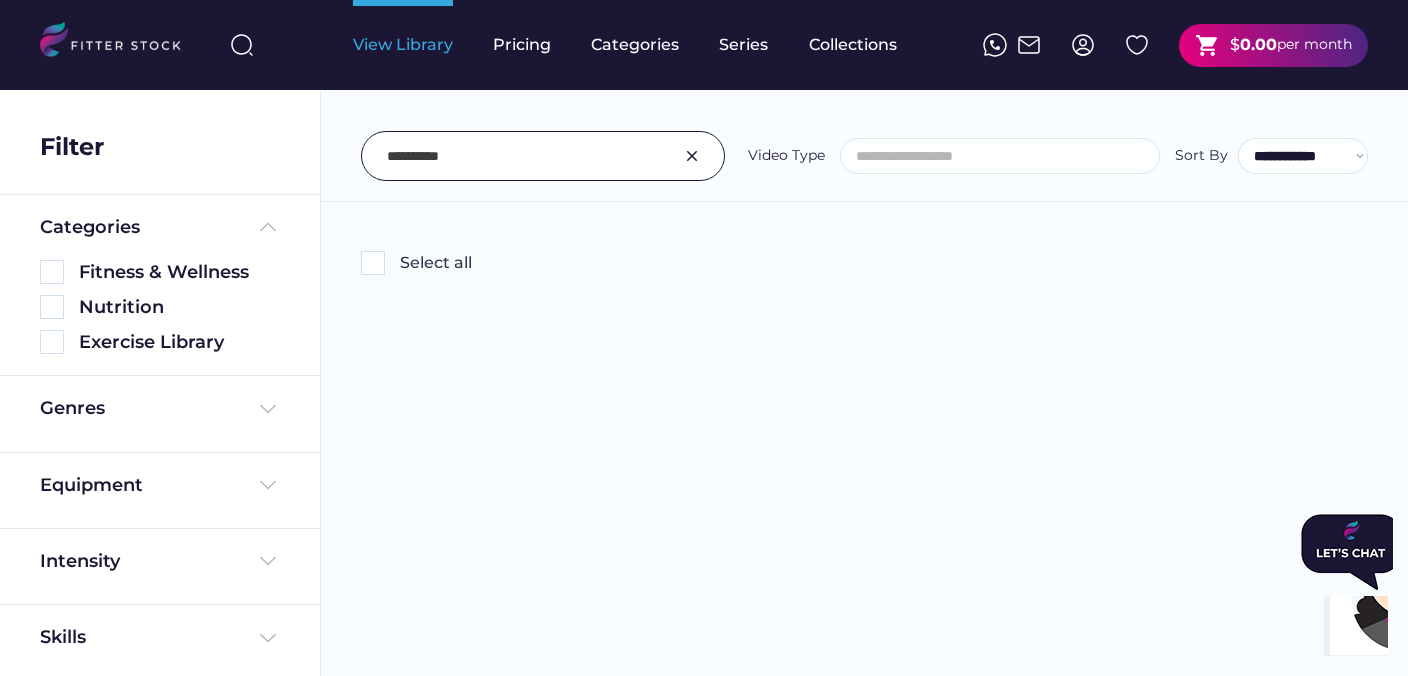 scroll, scrollTop: 0, scrollLeft: 0, axis: both 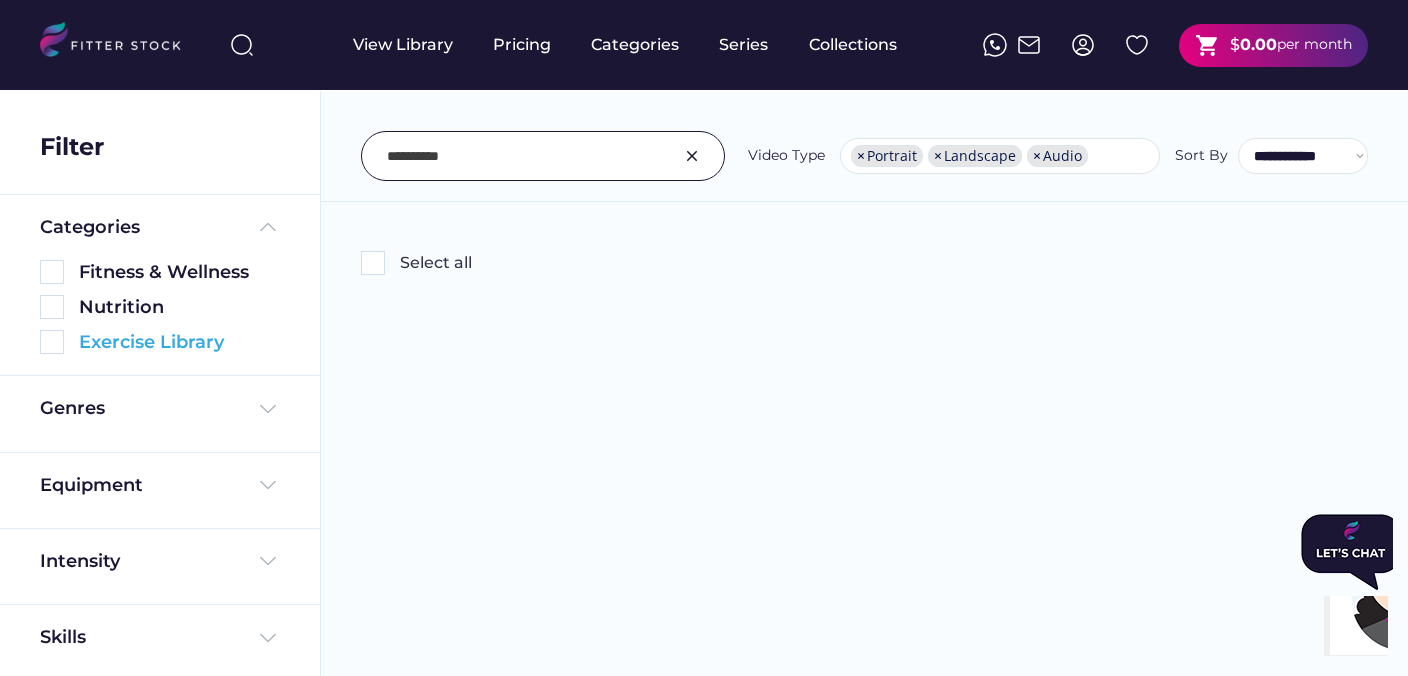 click at bounding box center (52, 342) 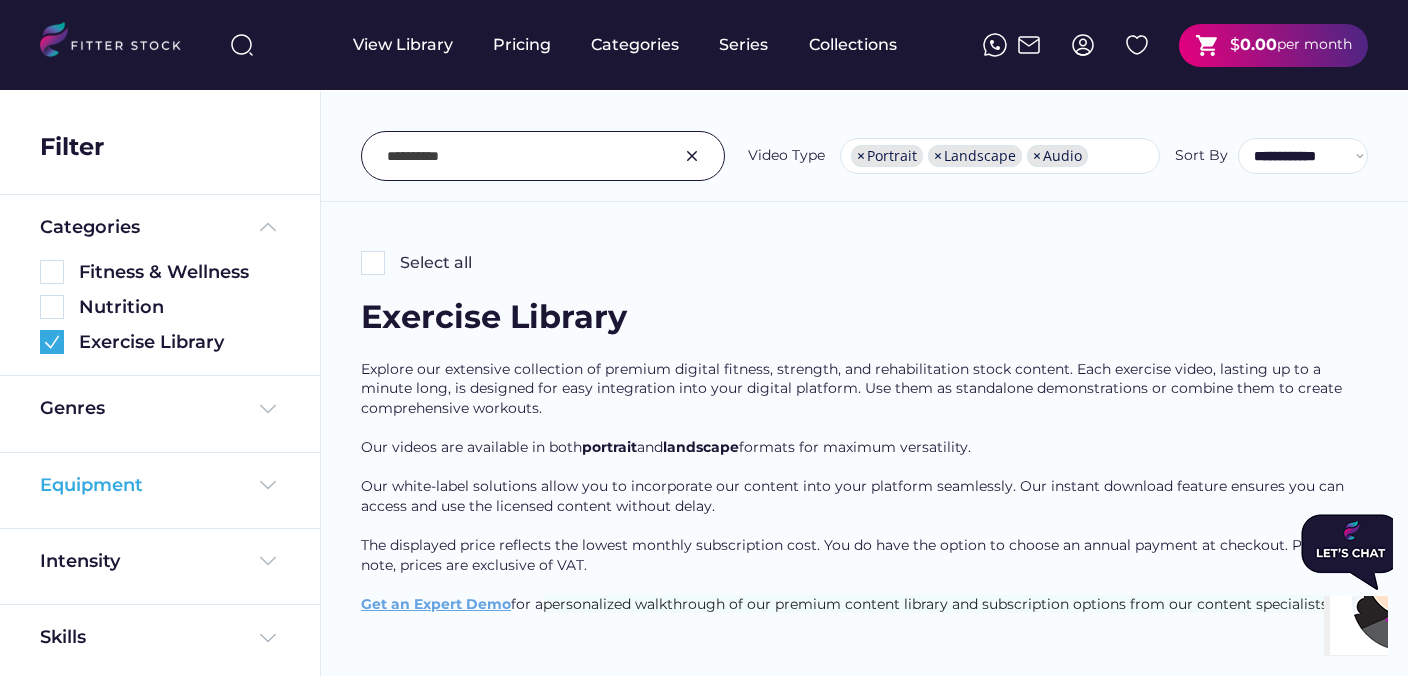click at bounding box center (268, 485) 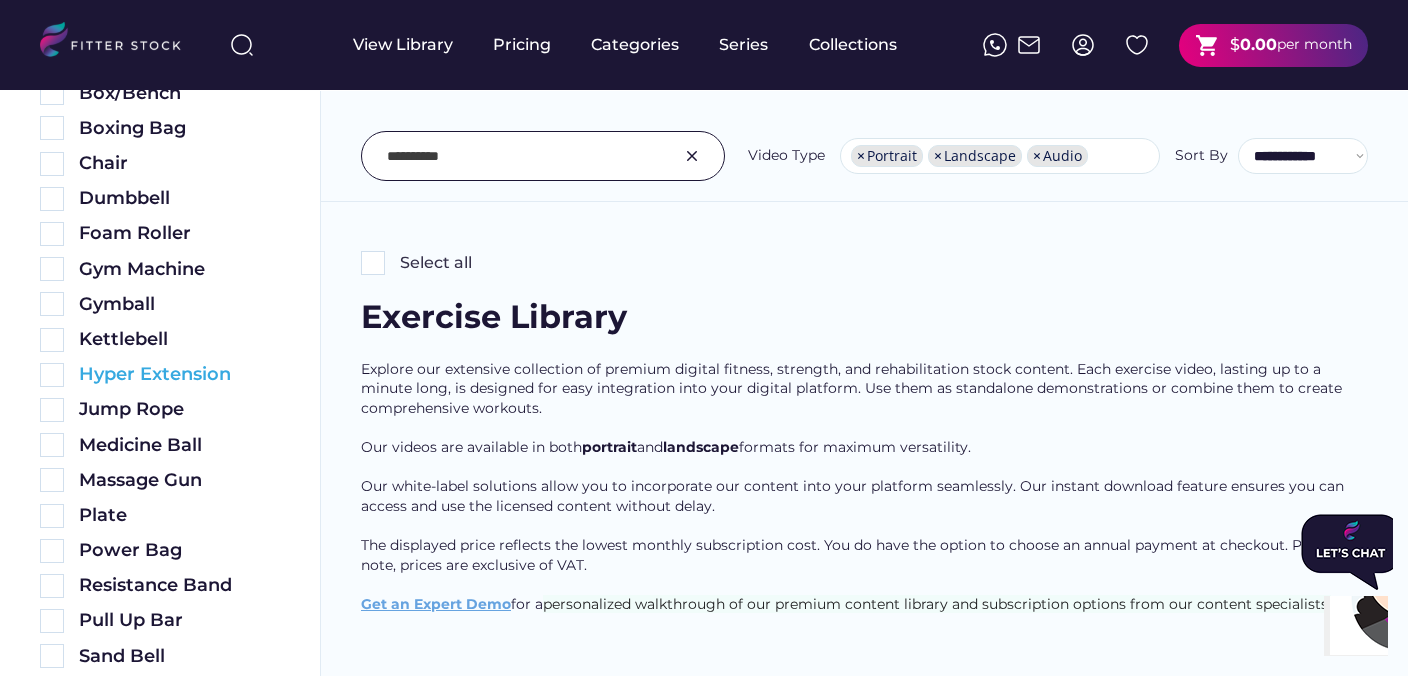 scroll, scrollTop: 1143, scrollLeft: 0, axis: vertical 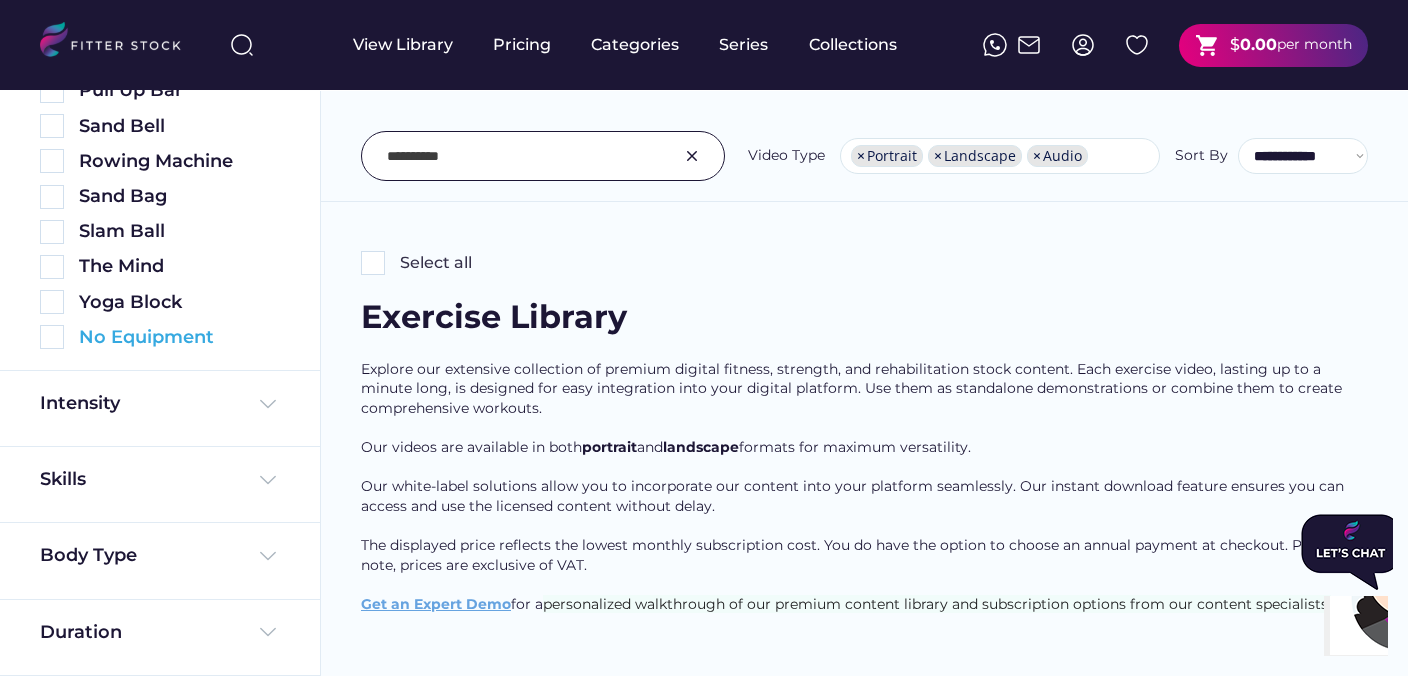 click at bounding box center (52, 337) 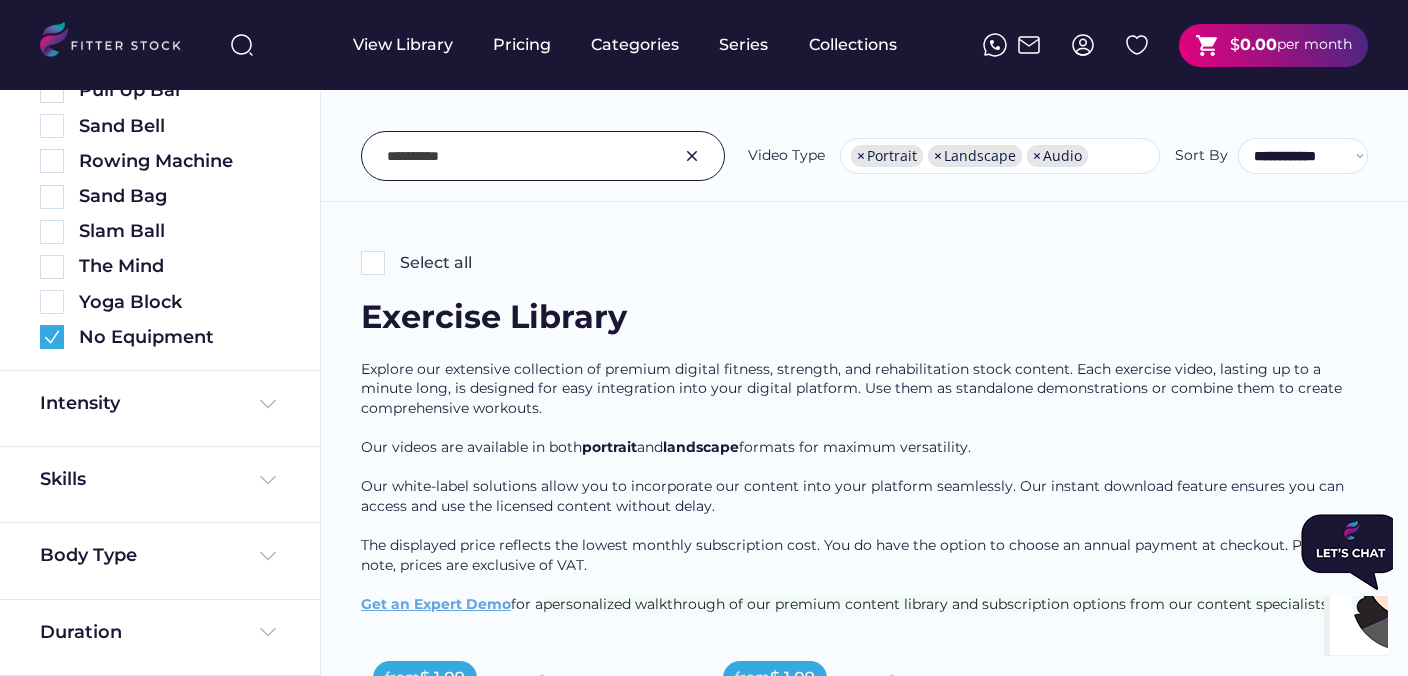 click at bounding box center (692, 156) 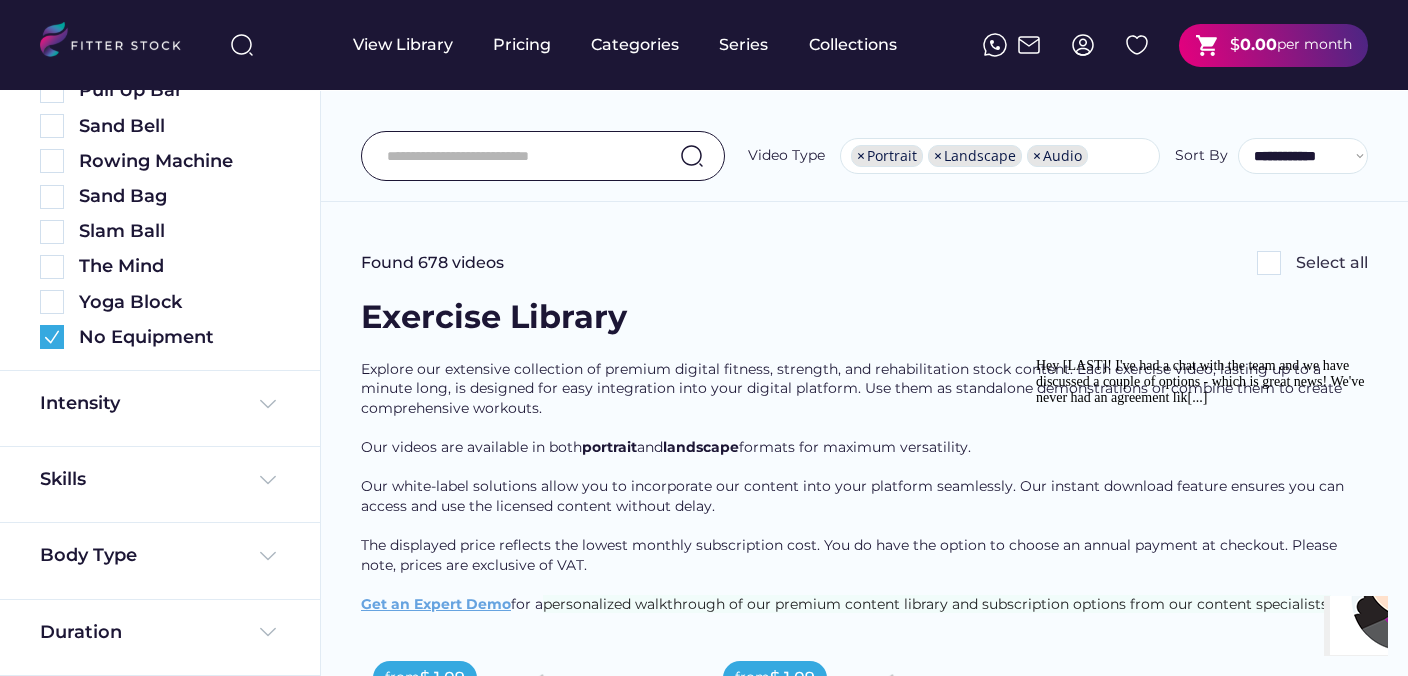 click at bounding box center [1404, 581] 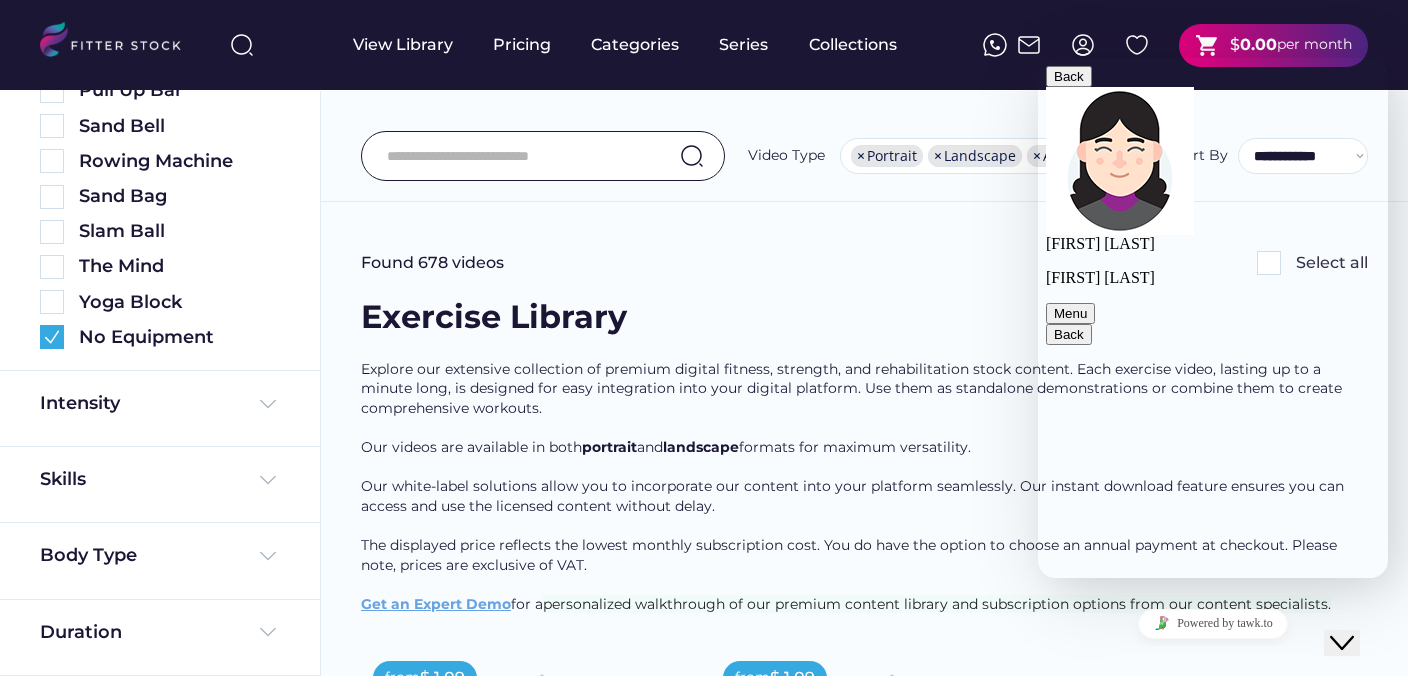 scroll, scrollTop: 176, scrollLeft: 0, axis: vertical 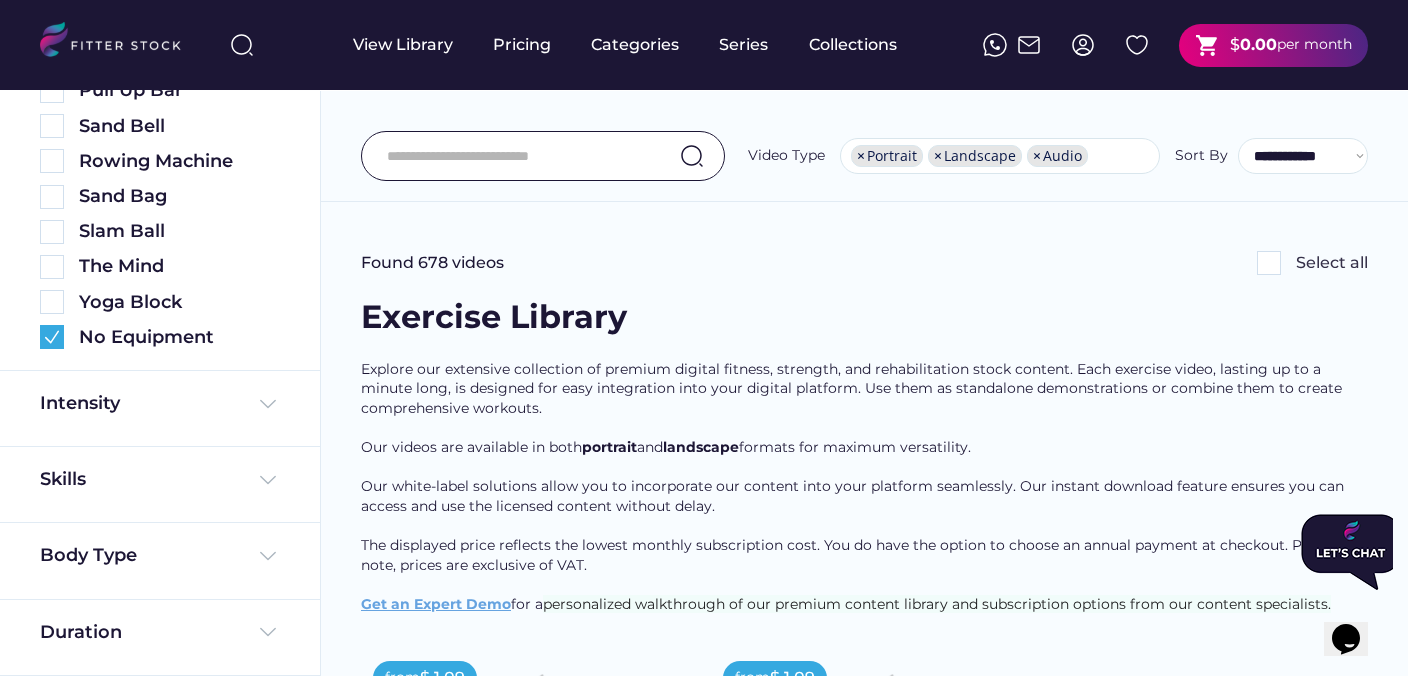 click at bounding box center (1351, 552) 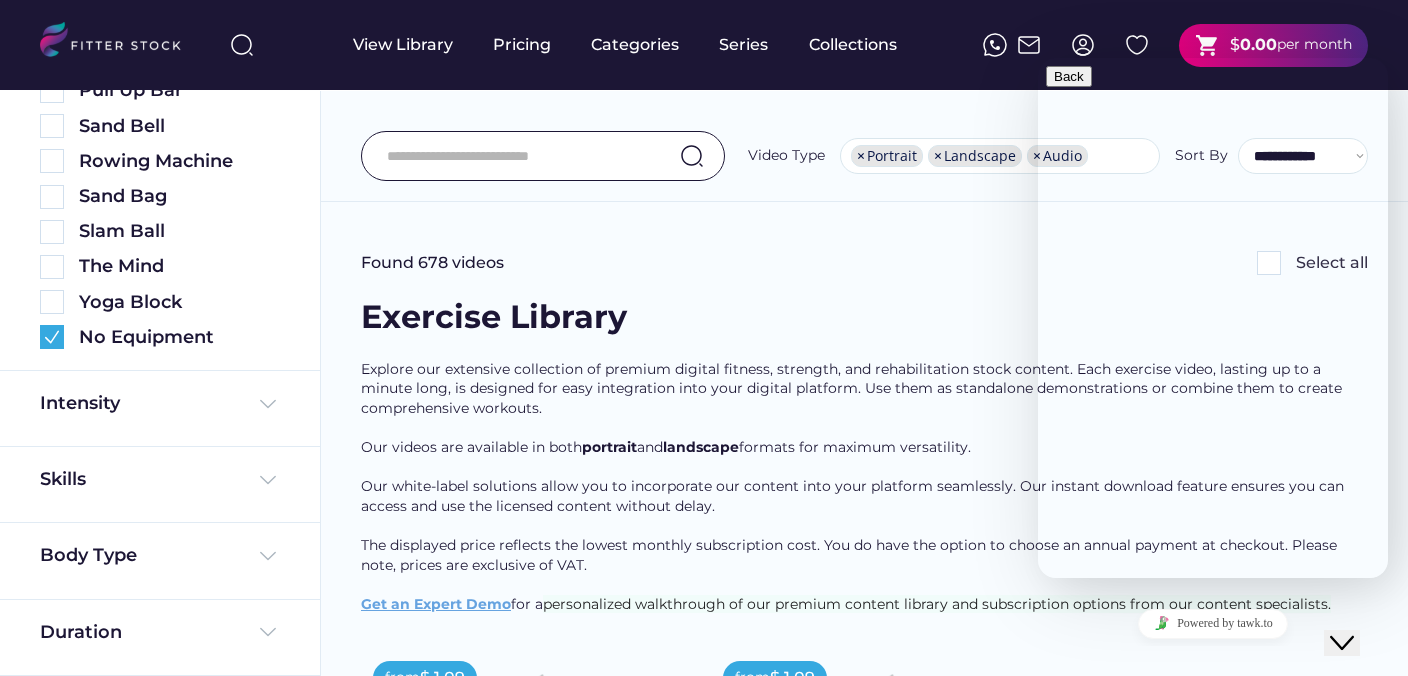 click on "Close Chat This icon closes the chat window." 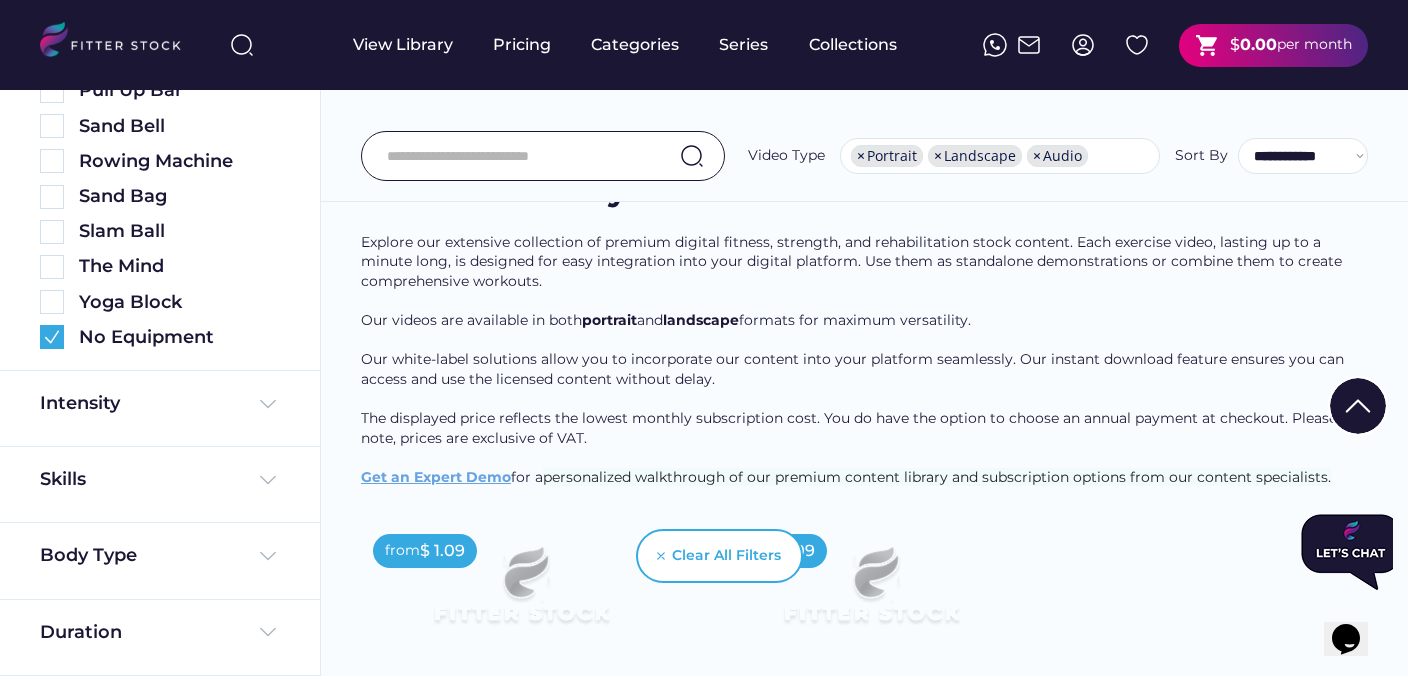 scroll, scrollTop: 0, scrollLeft: 0, axis: both 